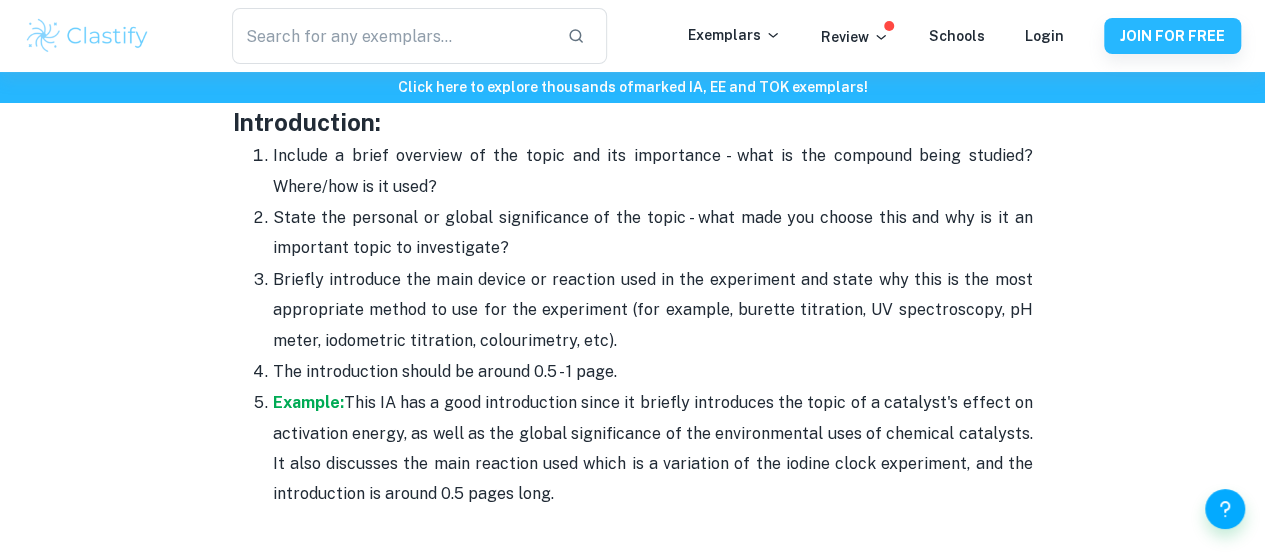 scroll, scrollTop: 1312, scrollLeft: 0, axis: vertical 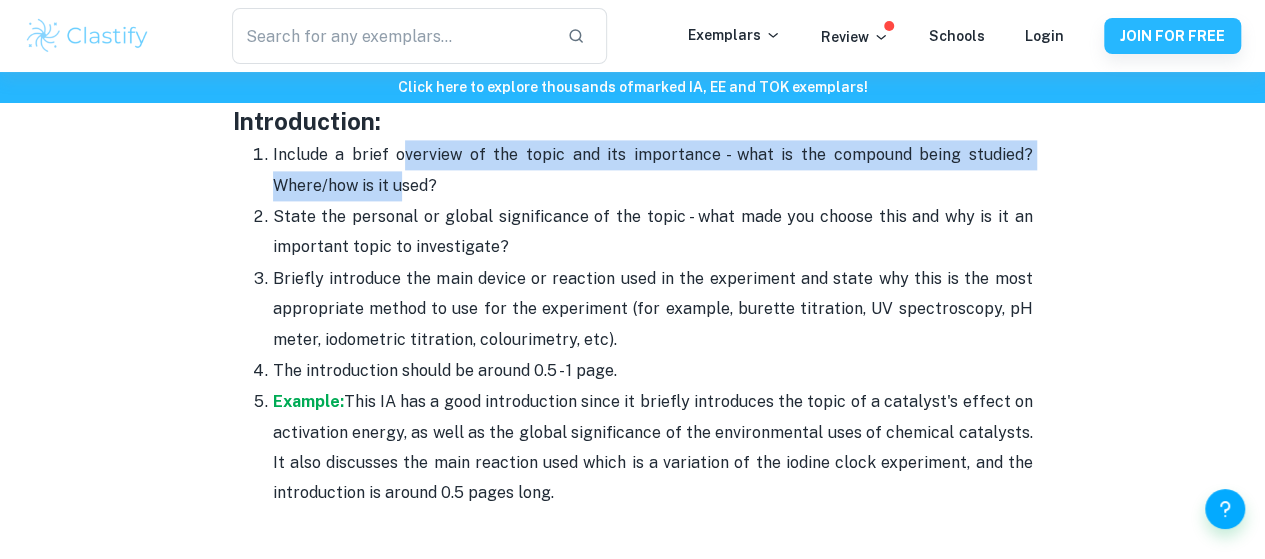 drag, startPoint x: 406, startPoint y: 241, endPoint x: 404, endPoint y: 255, distance: 14.142136 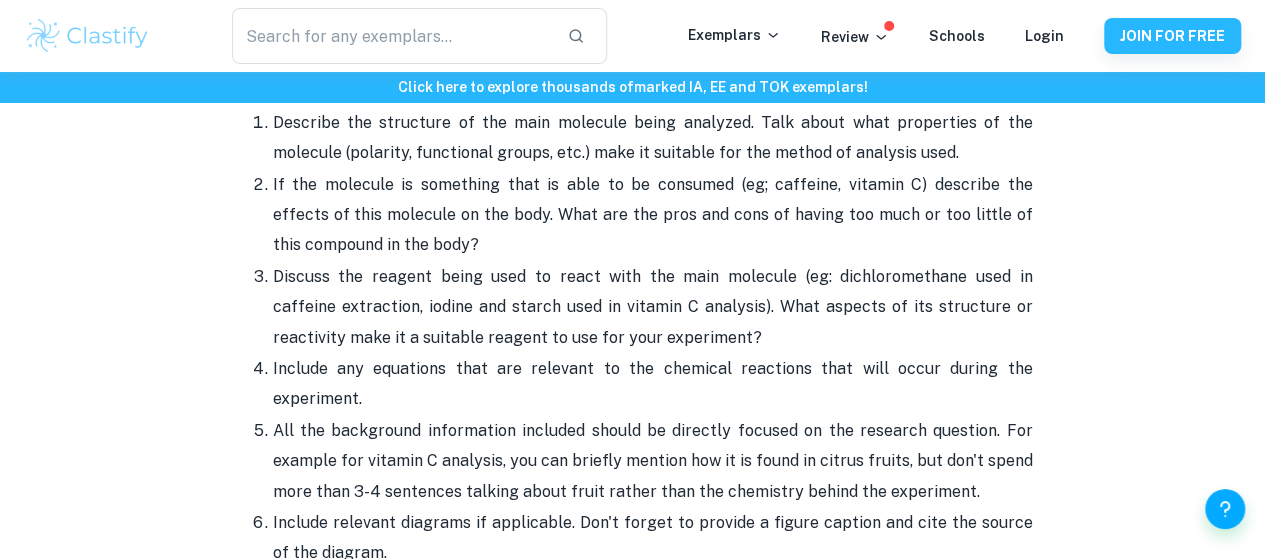 scroll, scrollTop: 2659, scrollLeft: 0, axis: vertical 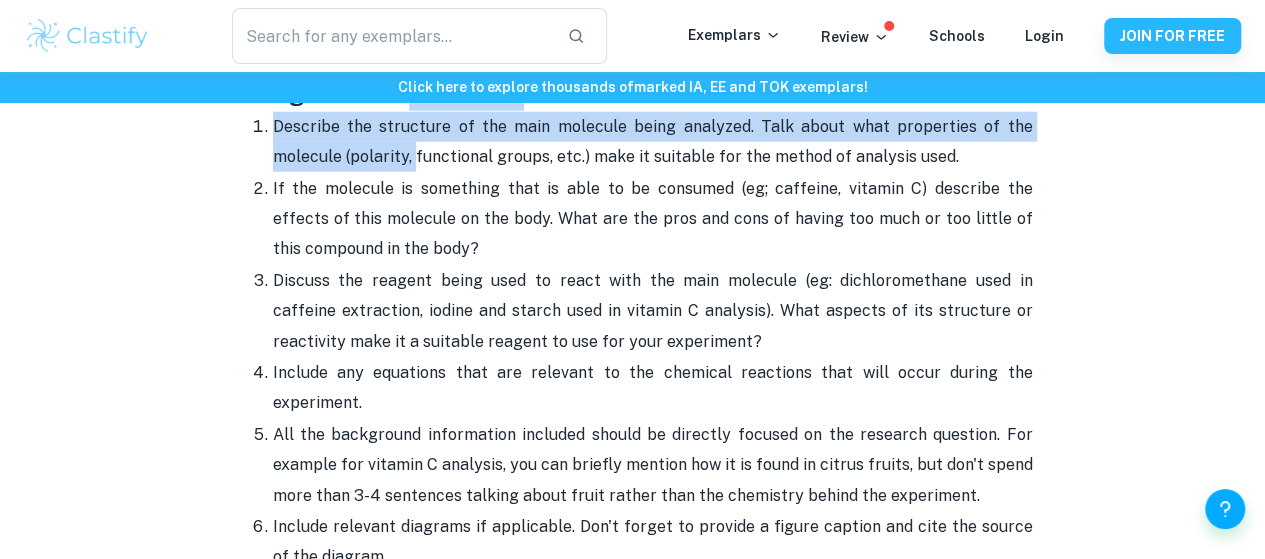 drag, startPoint x: 411, startPoint y: 184, endPoint x: 414, endPoint y: 232, distance: 48.09366 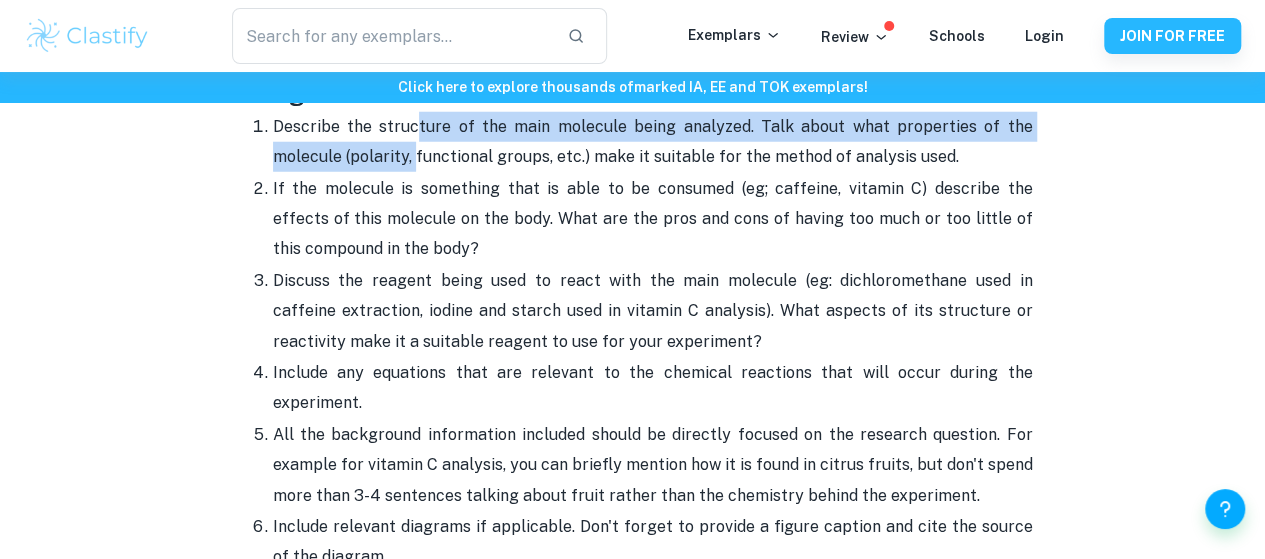 drag, startPoint x: 414, startPoint y: 209, endPoint x: 414, endPoint y: 233, distance: 24 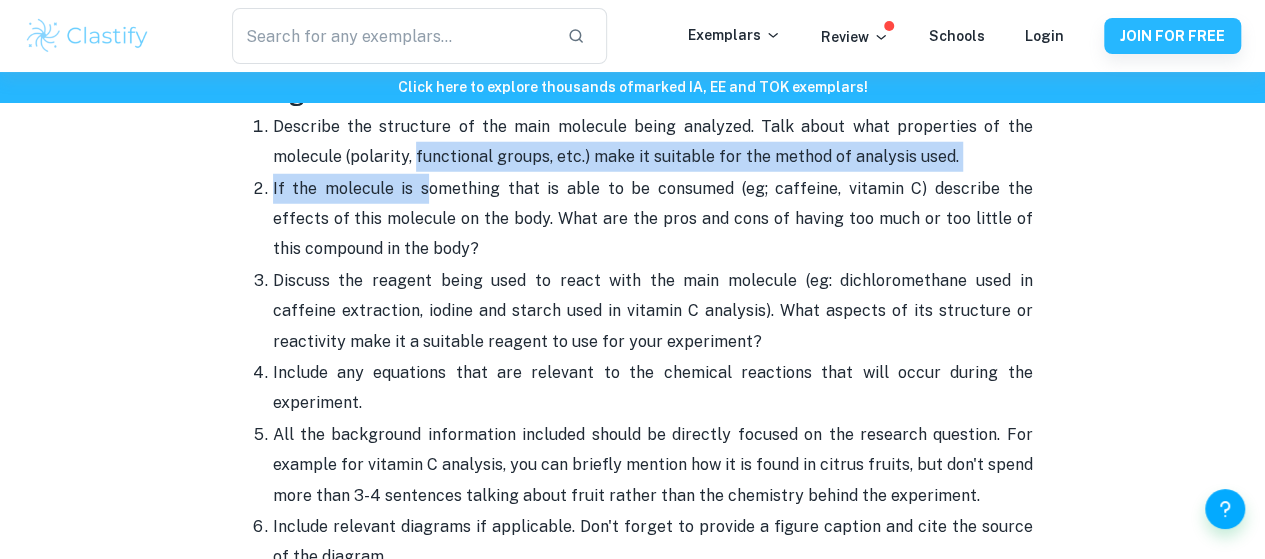 drag, startPoint x: 414, startPoint y: 233, endPoint x: 414, endPoint y: 257, distance: 24 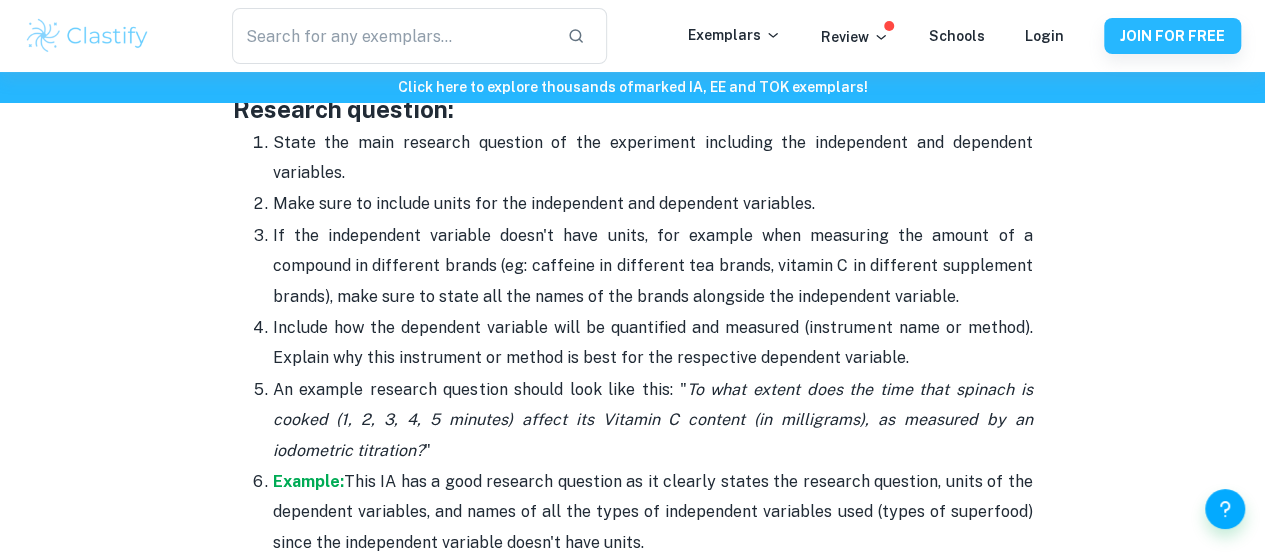 scroll, scrollTop: 1880, scrollLeft: 0, axis: vertical 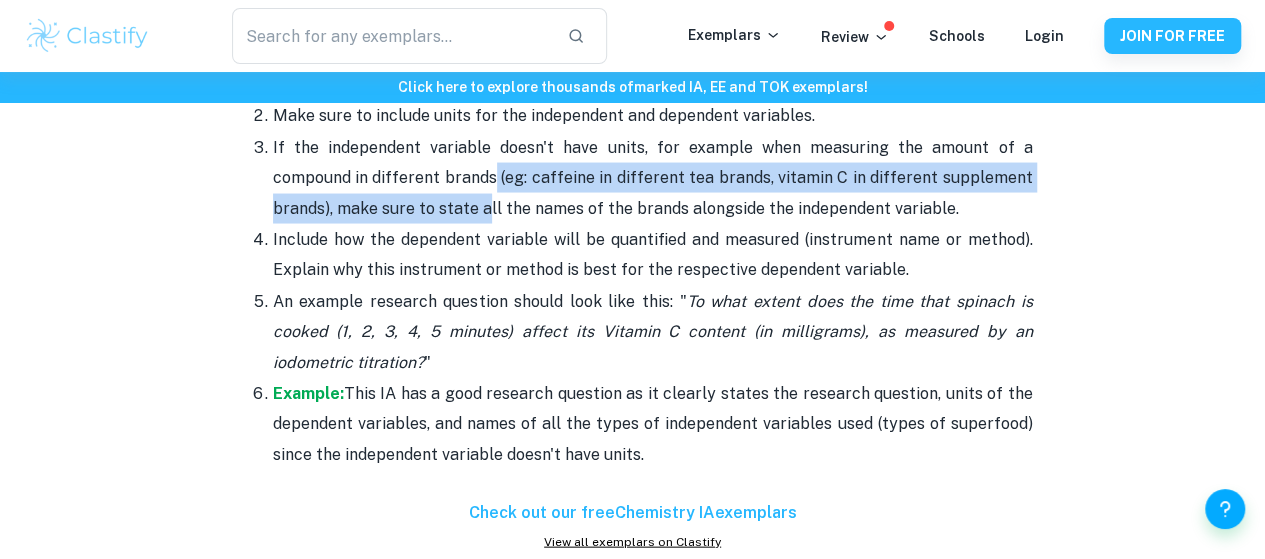 drag, startPoint x: 414, startPoint y: 259, endPoint x: 424, endPoint y: 296, distance: 38.327538 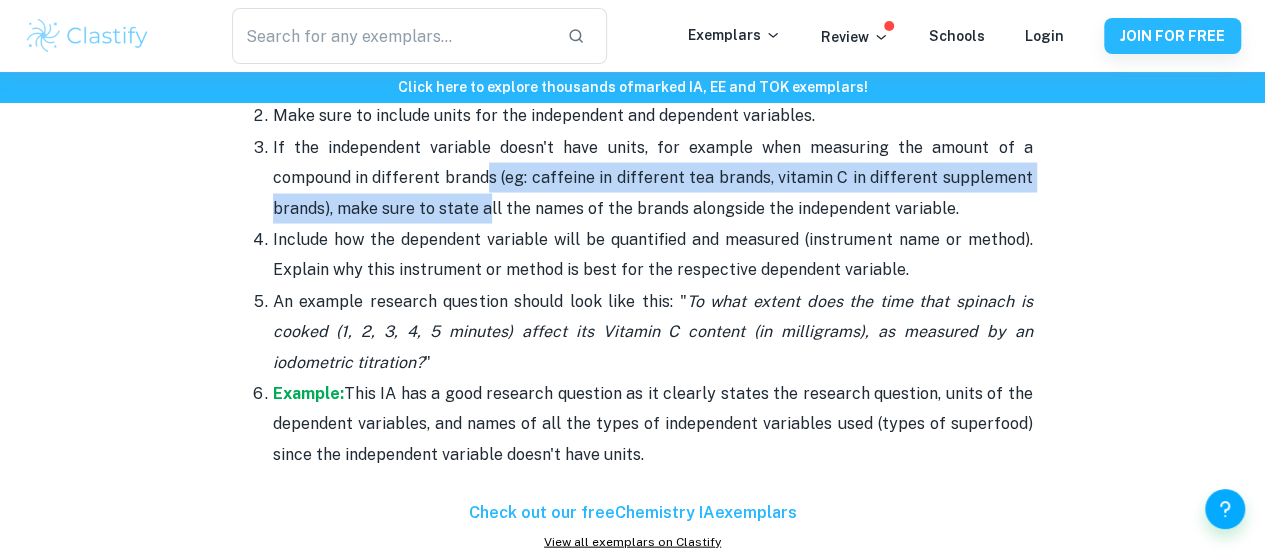 drag, startPoint x: 424, startPoint y: 296, endPoint x: 410, endPoint y: 269, distance: 30.413813 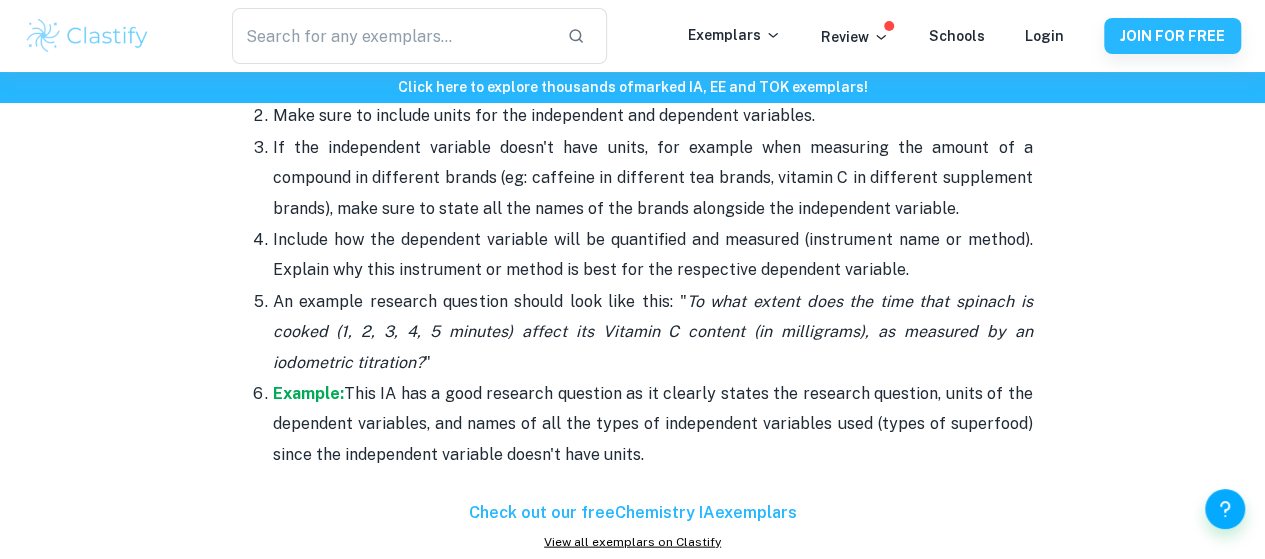 click on "Make sure to include units for the independent and dependent variables." at bounding box center (653, 115) 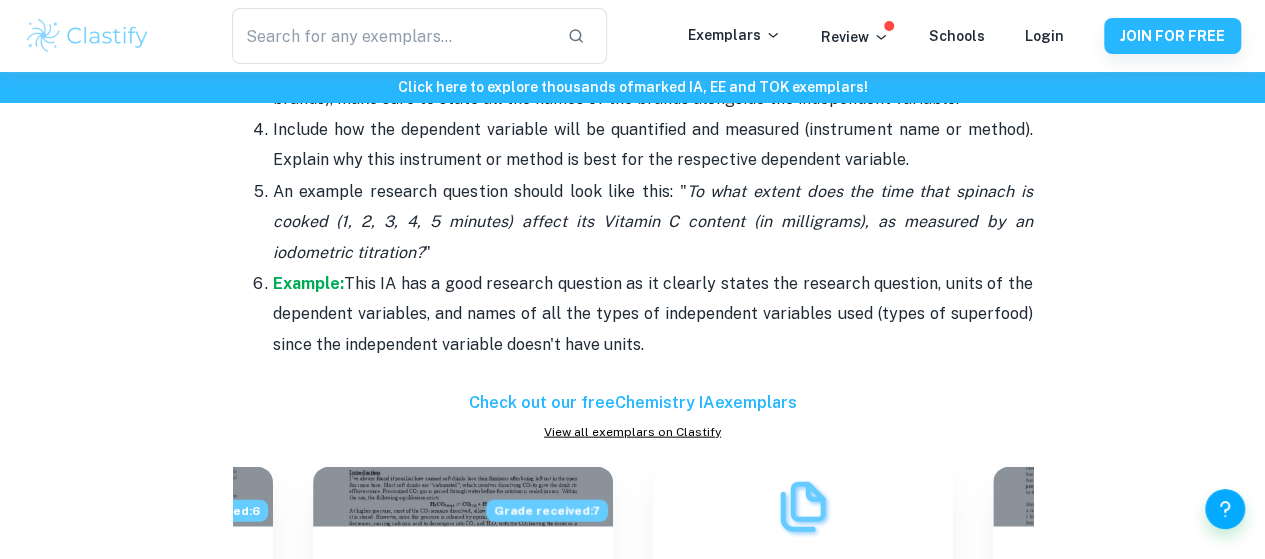 scroll, scrollTop: 1990, scrollLeft: 0, axis: vertical 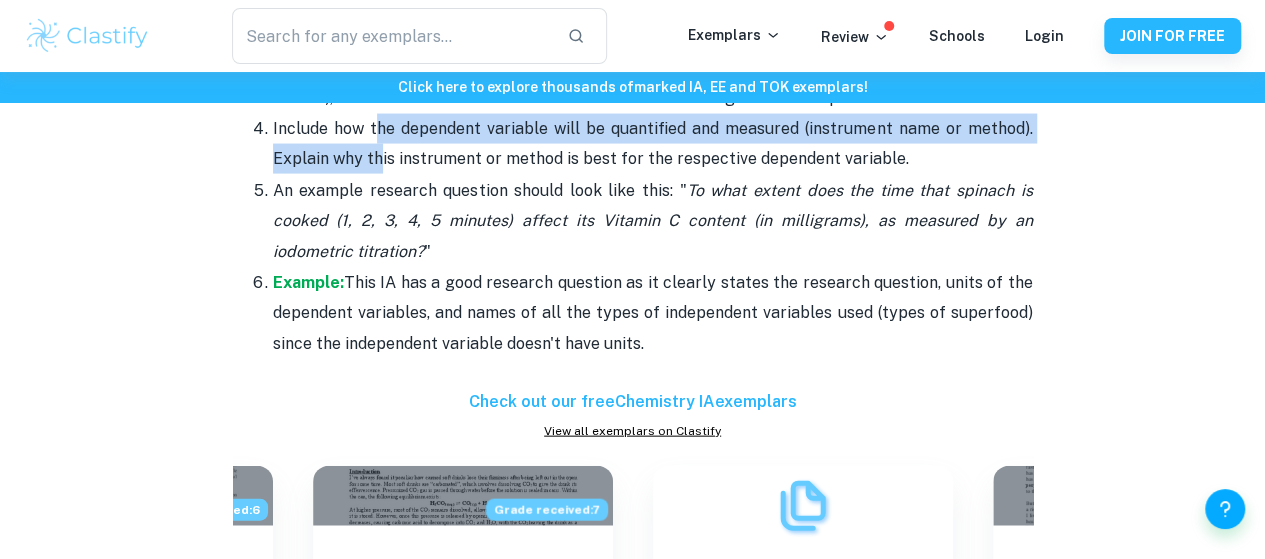 drag, startPoint x: 375, startPoint y: 221, endPoint x: 377, endPoint y: 241, distance: 20.09975 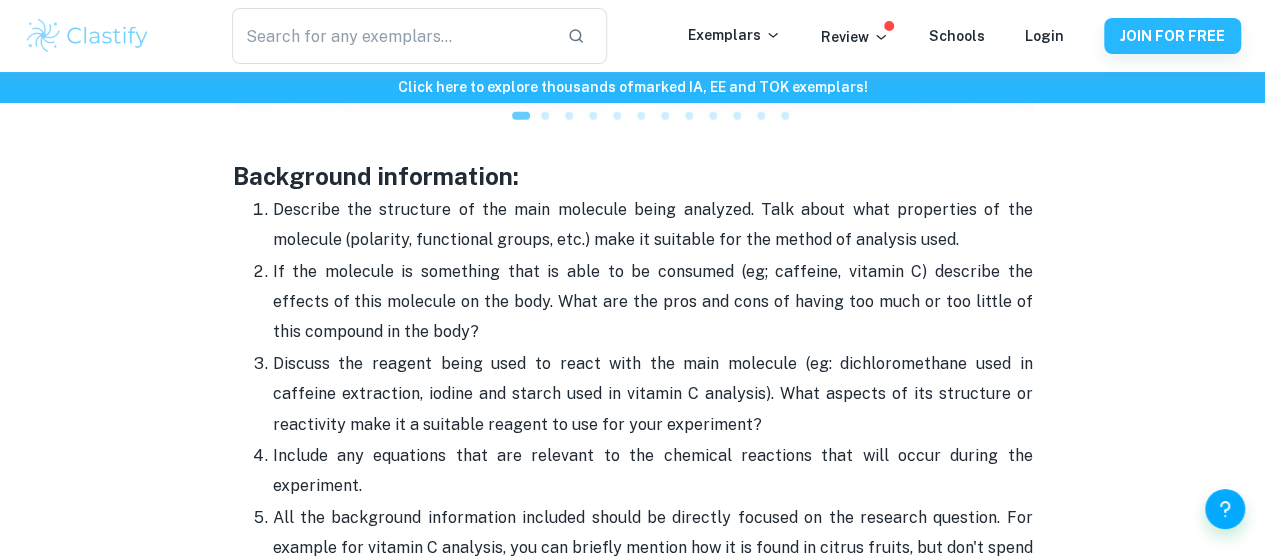 scroll, scrollTop: 2578, scrollLeft: 0, axis: vertical 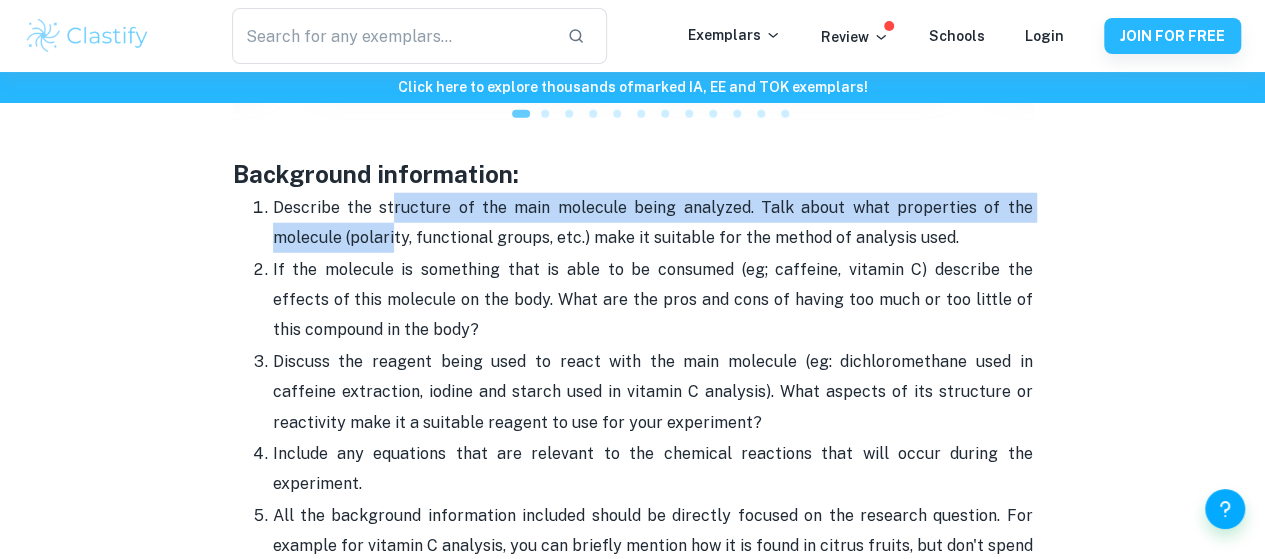 drag, startPoint x: 390, startPoint y: 294, endPoint x: 392, endPoint y: 316, distance: 22.090721 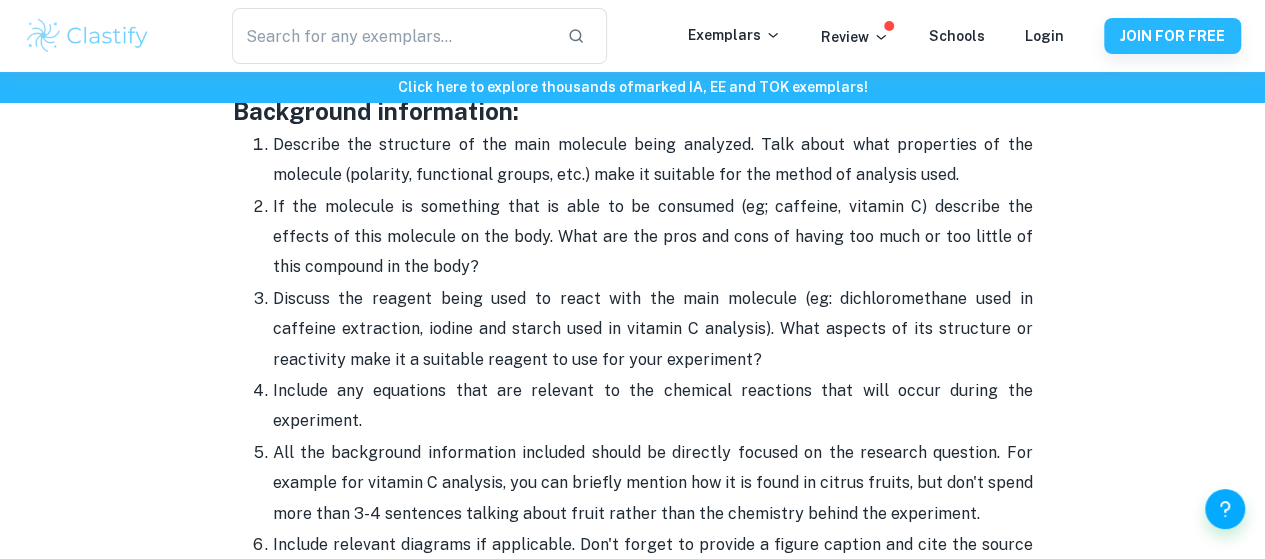 scroll, scrollTop: 2642, scrollLeft: 0, axis: vertical 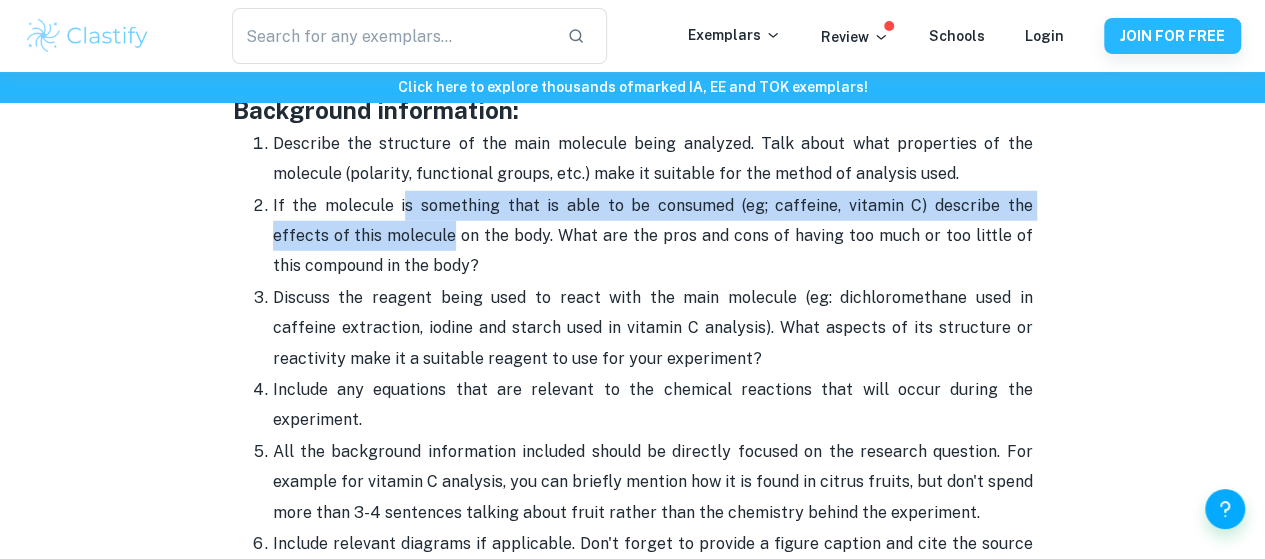 drag, startPoint x: 393, startPoint y: 278, endPoint x: 394, endPoint y: 309, distance: 31.016125 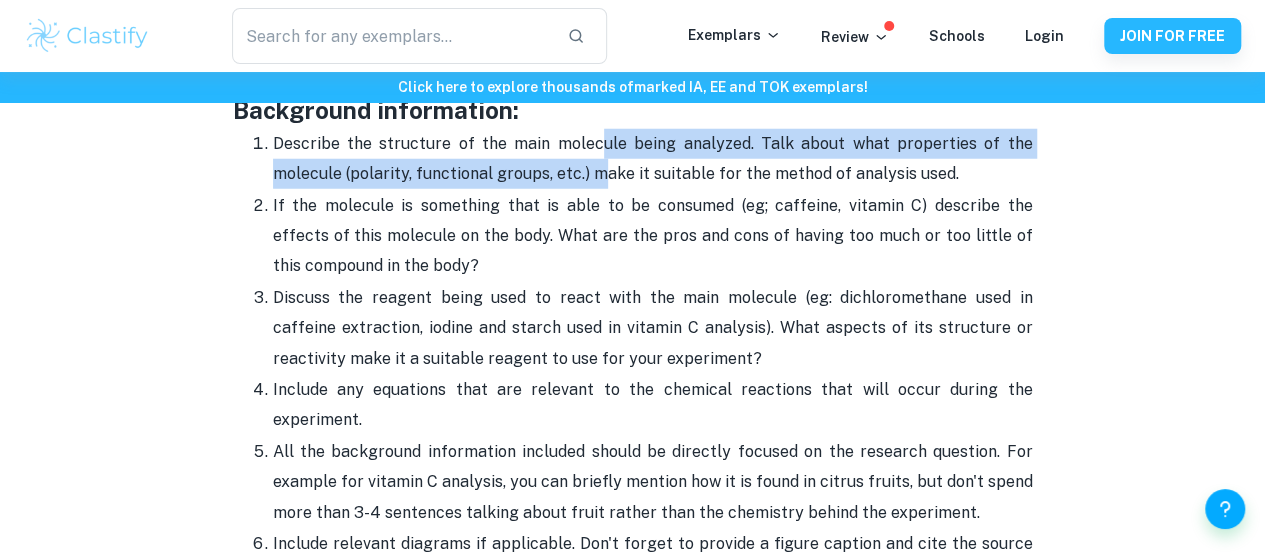 drag, startPoint x: 603, startPoint y: 232, endPoint x: 605, endPoint y: 253, distance: 21.095022 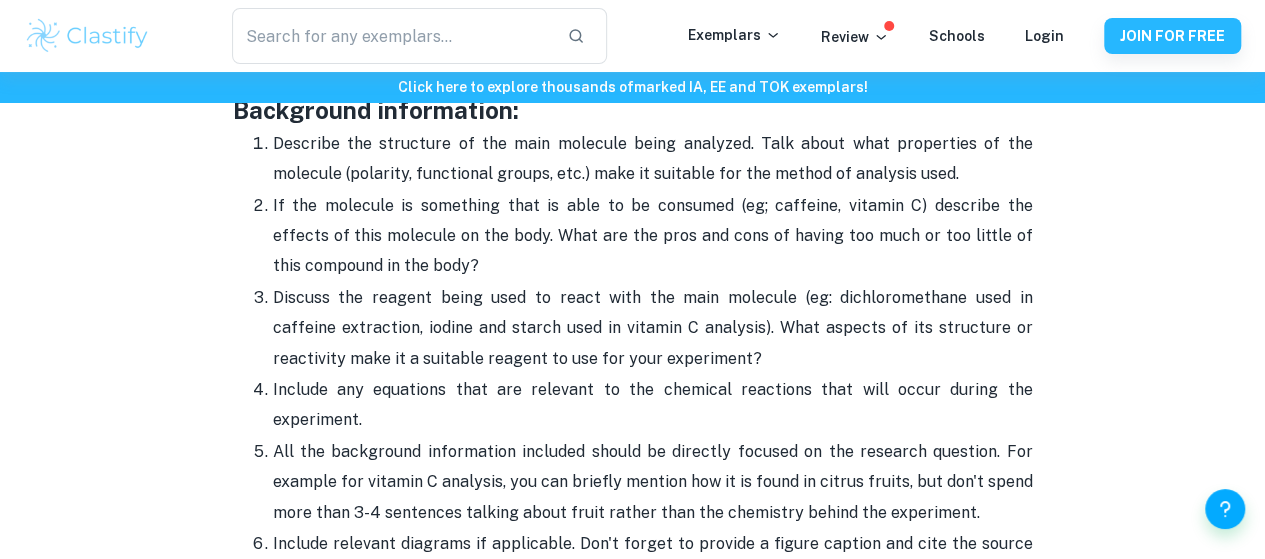 drag, startPoint x: 703, startPoint y: 333, endPoint x: 675, endPoint y: 230, distance: 106.738 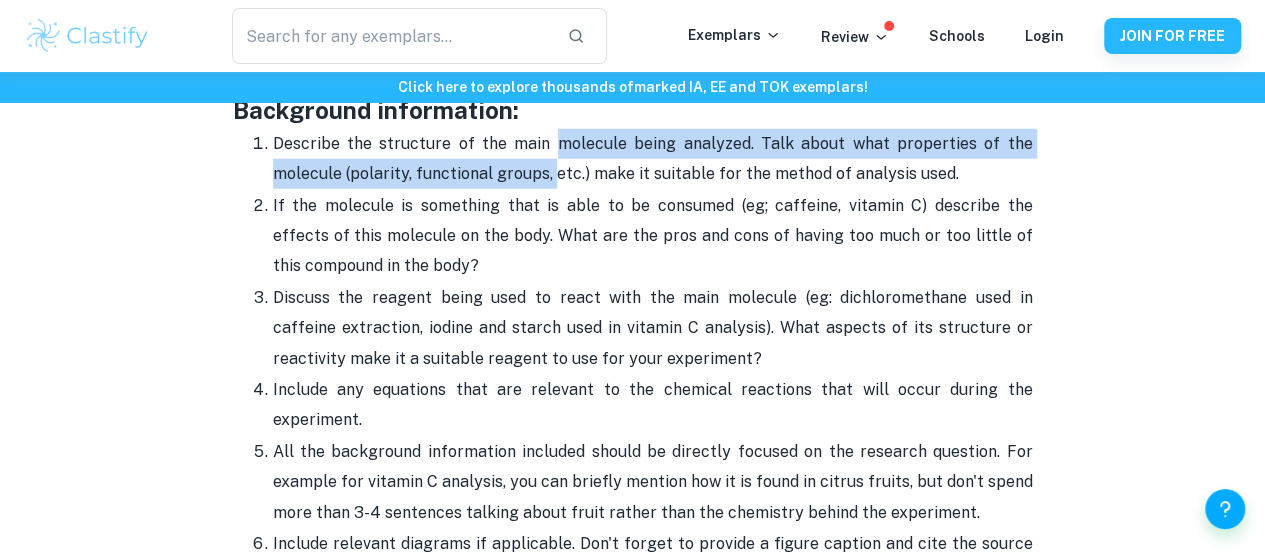drag, startPoint x: 556, startPoint y: 213, endPoint x: 553, endPoint y: 265, distance: 52.086468 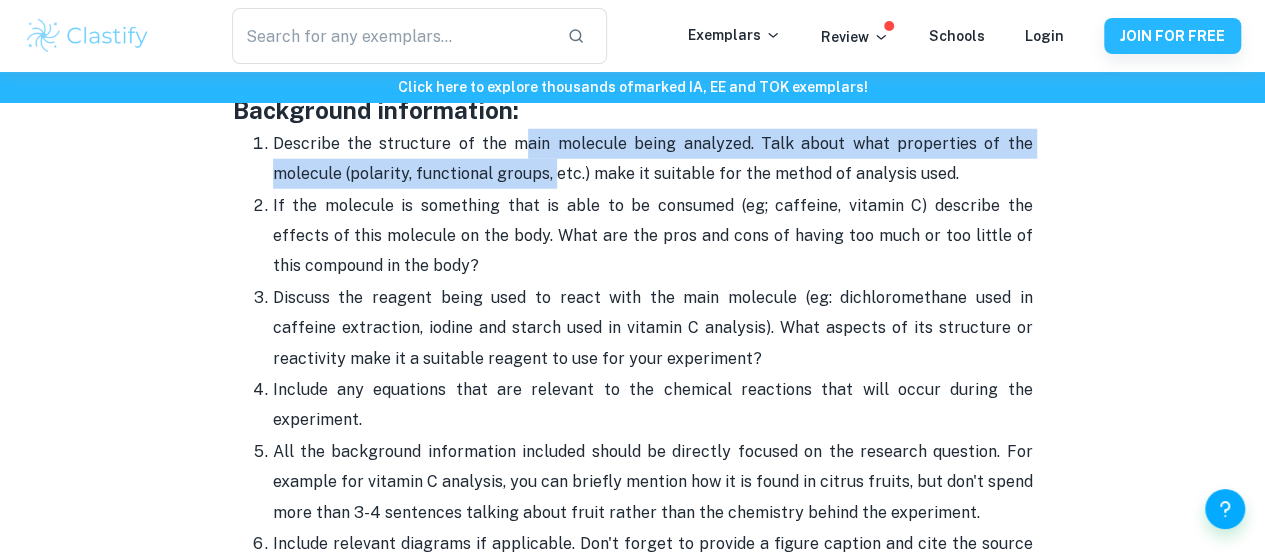 drag, startPoint x: 553, startPoint y: 265, endPoint x: 528, endPoint y: 228, distance: 44.65423 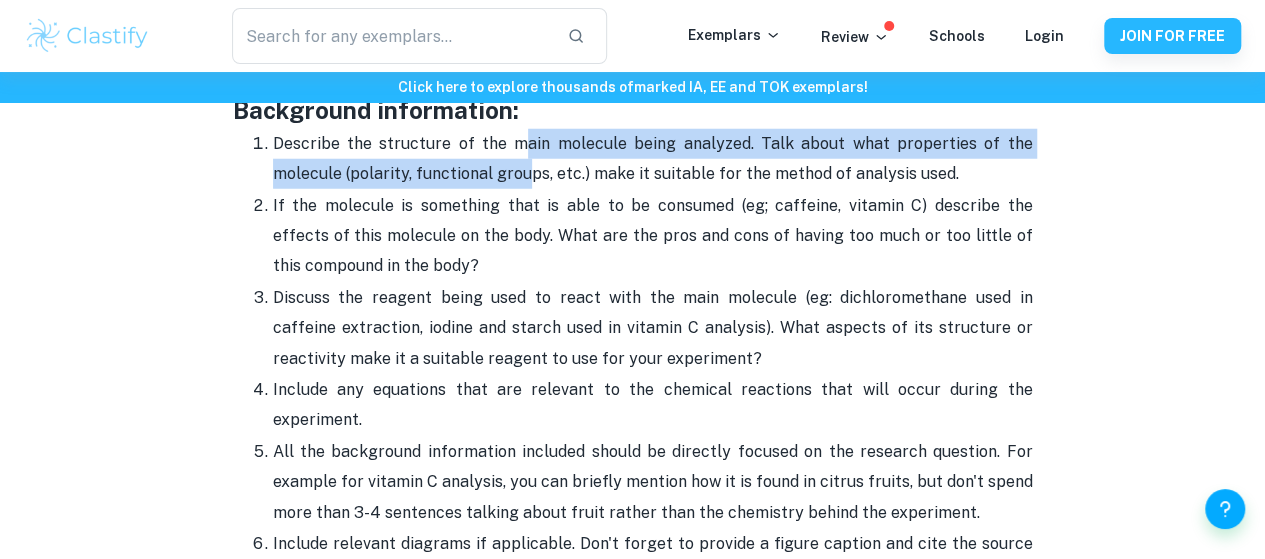 drag, startPoint x: 528, startPoint y: 228, endPoint x: 526, endPoint y: 257, distance: 29.068884 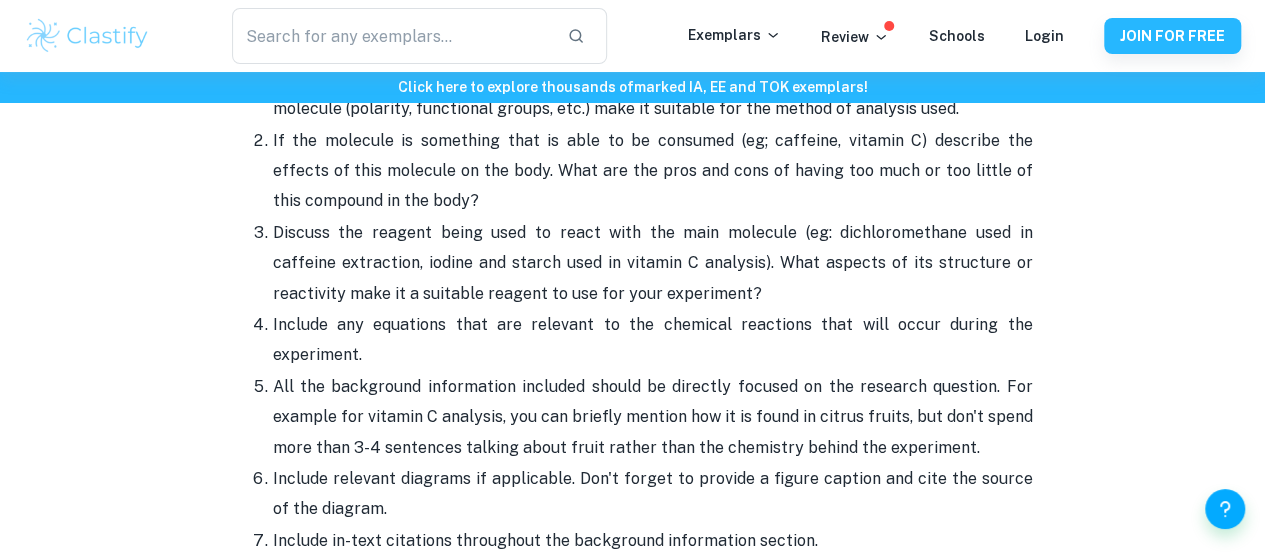 scroll, scrollTop: 2708, scrollLeft: 0, axis: vertical 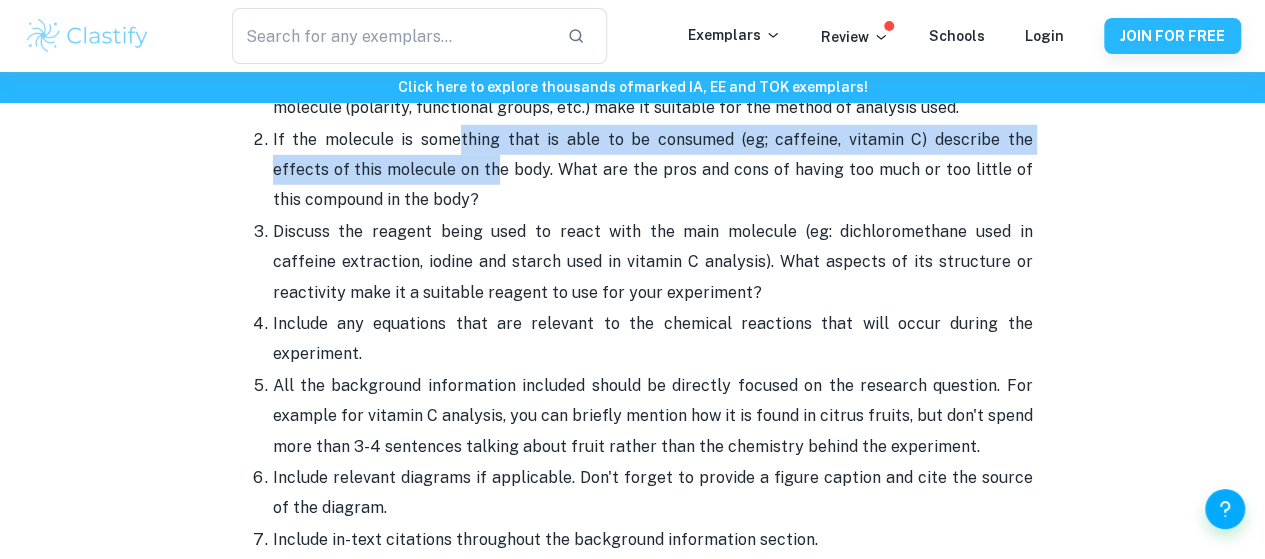 drag, startPoint x: 445, startPoint y: 217, endPoint x: 444, endPoint y: 248, distance: 31.016125 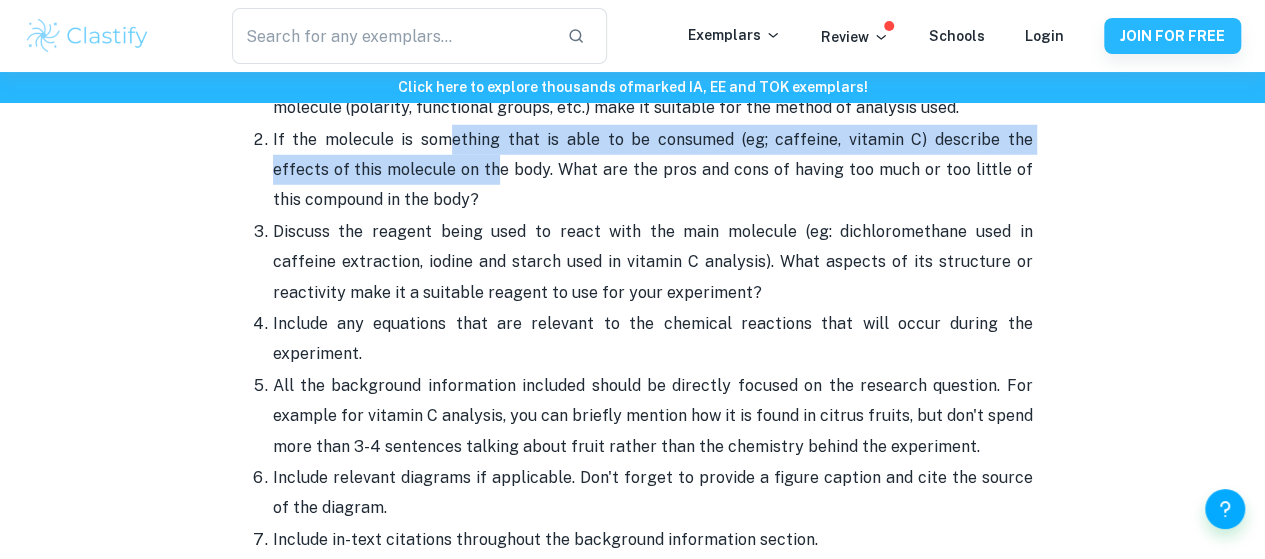 drag, startPoint x: 444, startPoint y: 248, endPoint x: 438, endPoint y: 210, distance: 38.470768 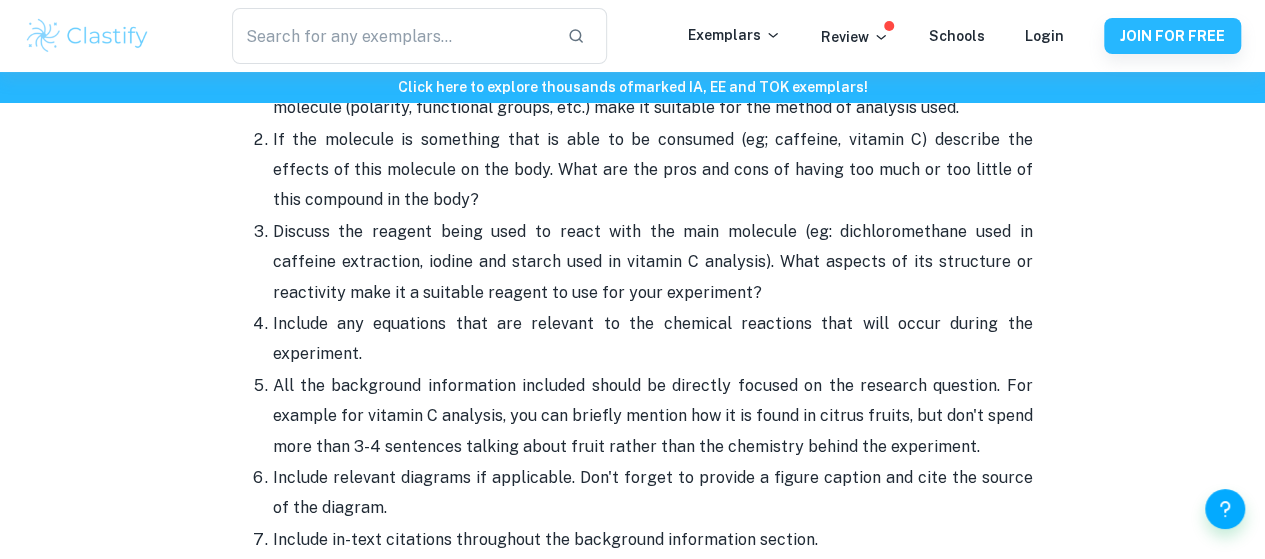 click on "If the molecule is something that is able to be consumed (eg; caffeine, vitamin C) describe the effects of this molecule on the body. What are the pros and cons of having too much or too little of this compound in the b ody?" at bounding box center (653, 170) 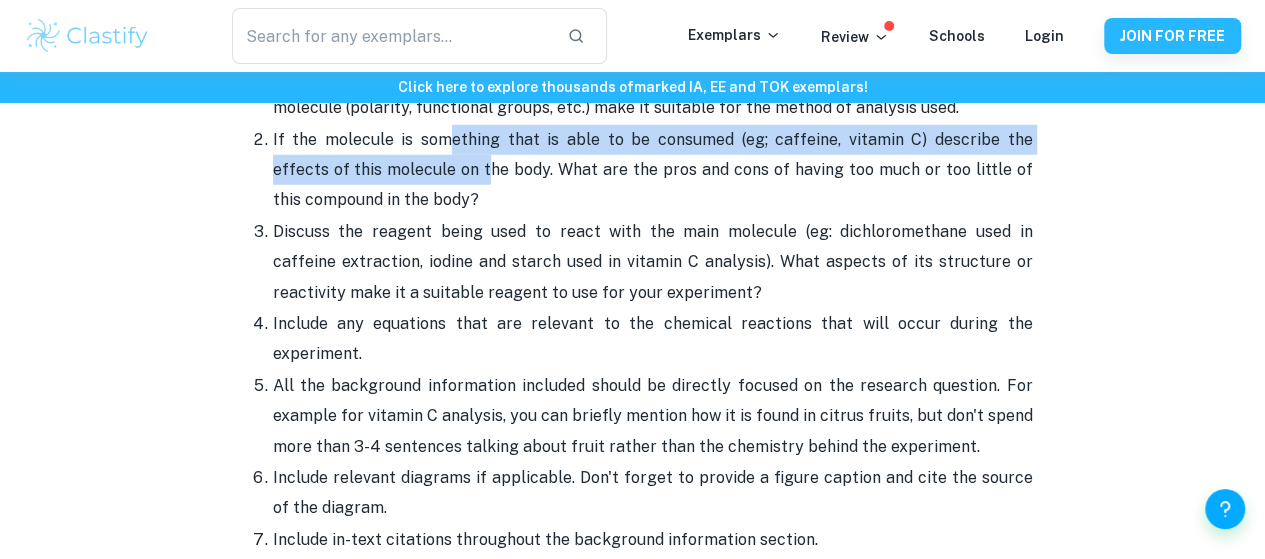 drag, startPoint x: 434, startPoint y: 243, endPoint x: 432, endPoint y: 221, distance: 22.090721 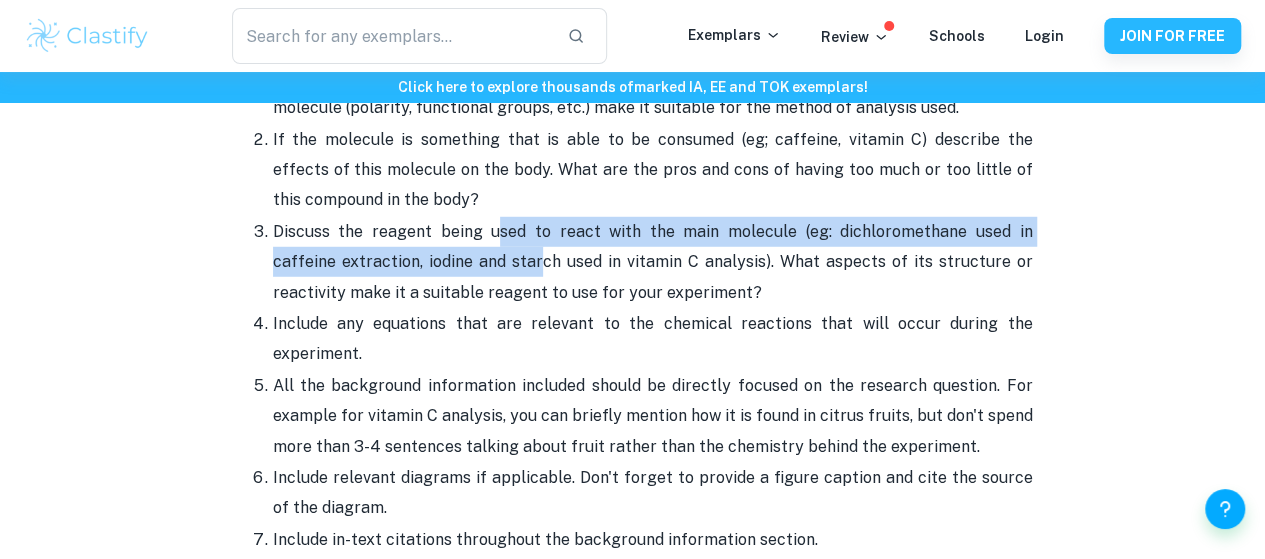 drag, startPoint x: 476, startPoint y: 313, endPoint x: 476, endPoint y: 338, distance: 25 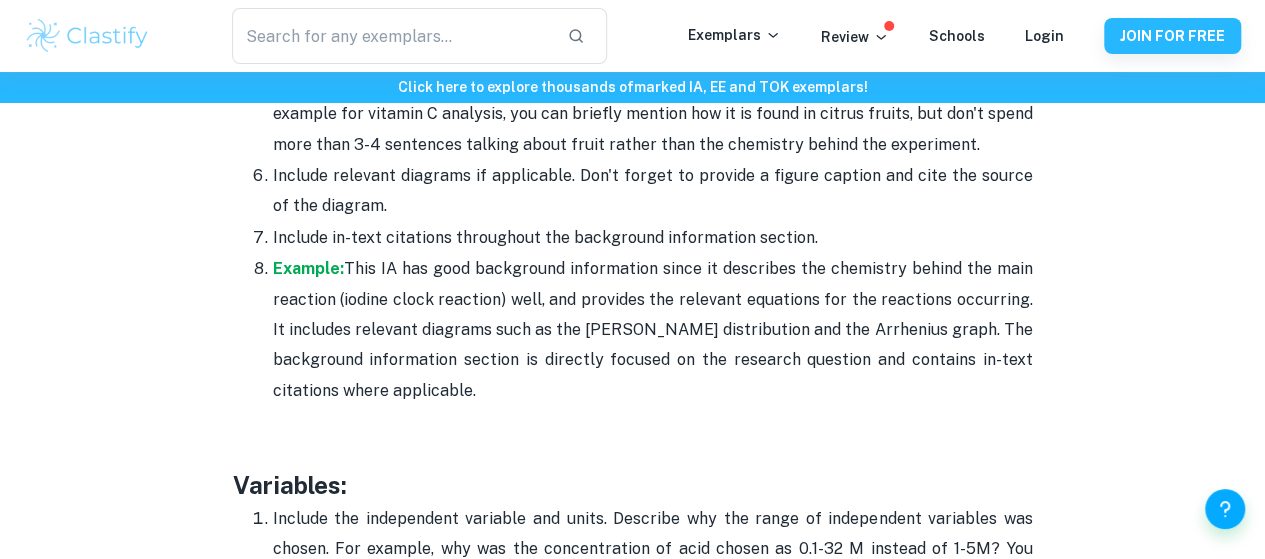 scroll, scrollTop: 3024, scrollLeft: 0, axis: vertical 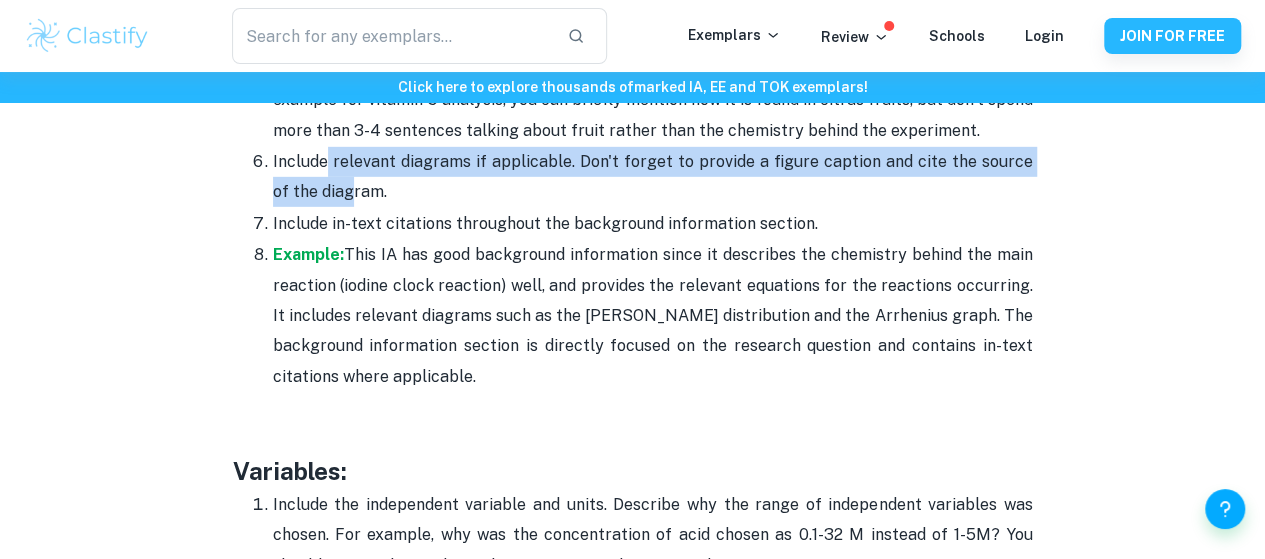 drag, startPoint x: 324, startPoint y: 242, endPoint x: 331, endPoint y: 276, distance: 34.713108 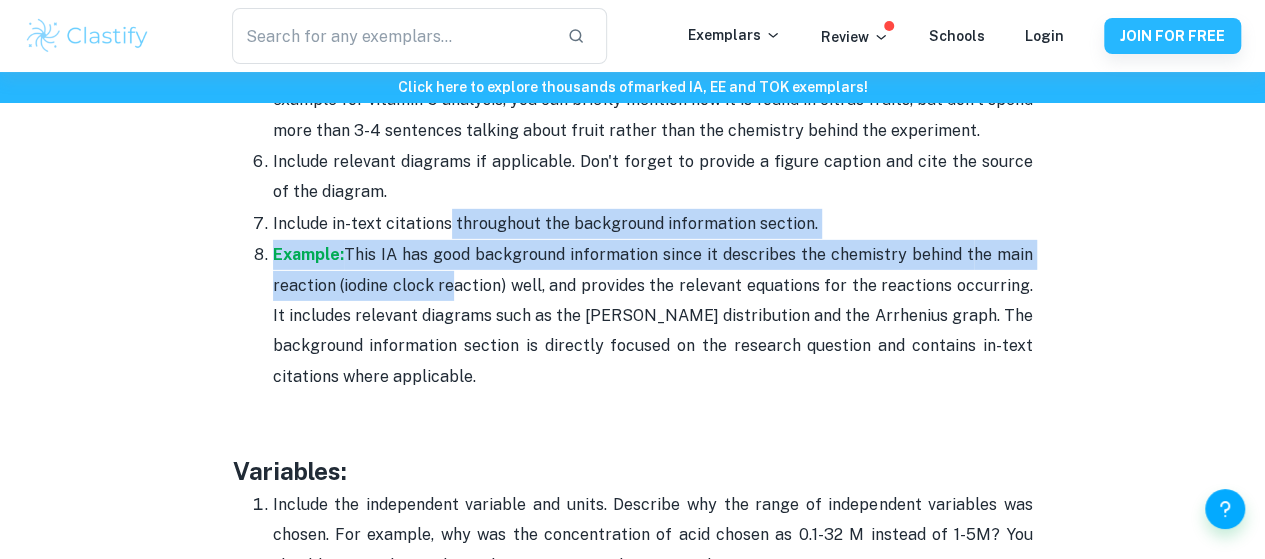drag, startPoint x: 447, startPoint y: 310, endPoint x: 451, endPoint y: 359, distance: 49.162994 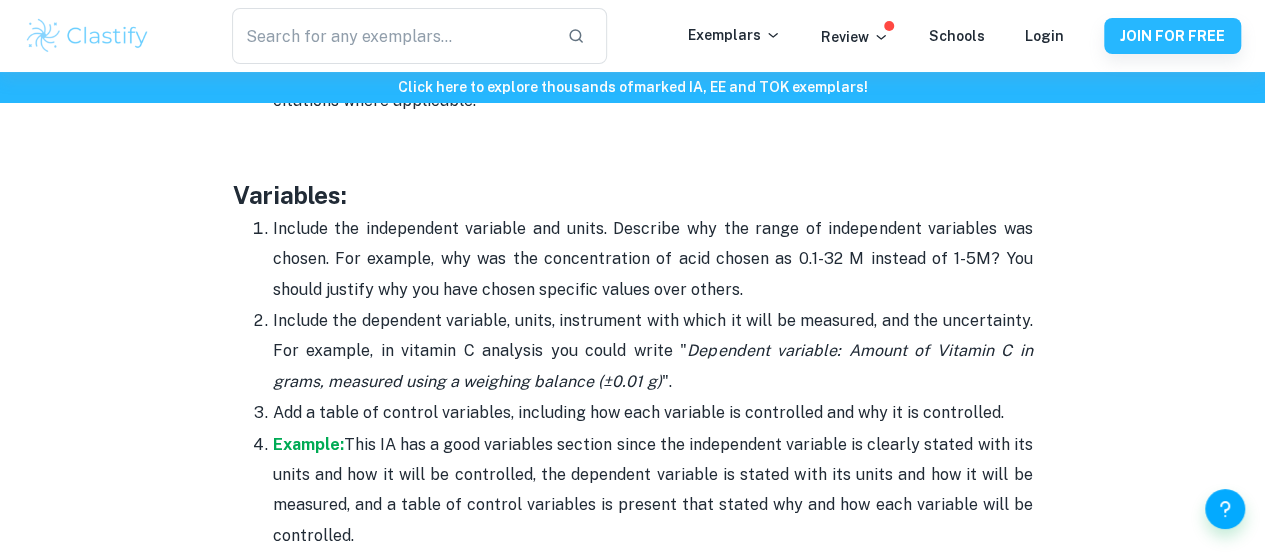 scroll, scrollTop: 3305, scrollLeft: 0, axis: vertical 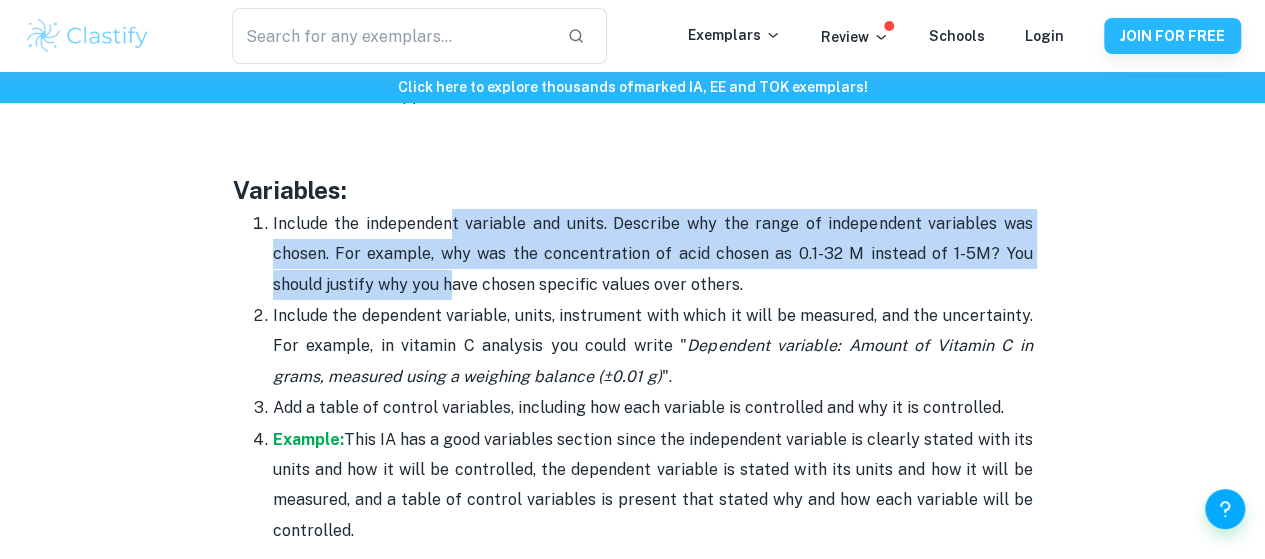 drag, startPoint x: 451, startPoint y: 359, endPoint x: 454, endPoint y: 316, distance: 43.104523 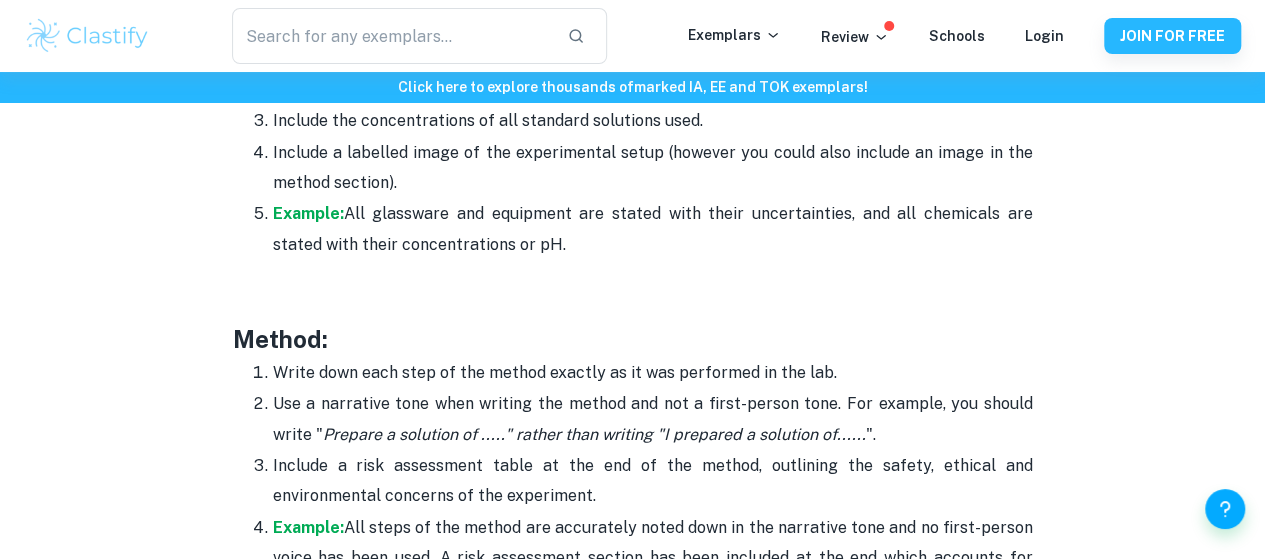 scroll, scrollTop: 3918, scrollLeft: 0, axis: vertical 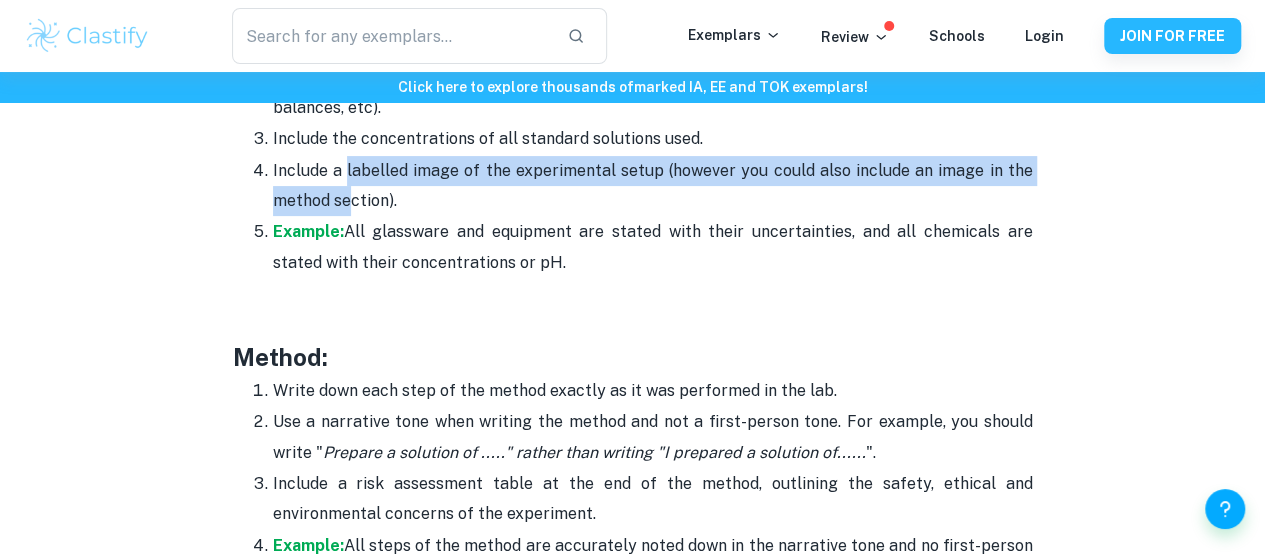 drag, startPoint x: 353, startPoint y: 277, endPoint x: 346, endPoint y: 247, distance: 30.805843 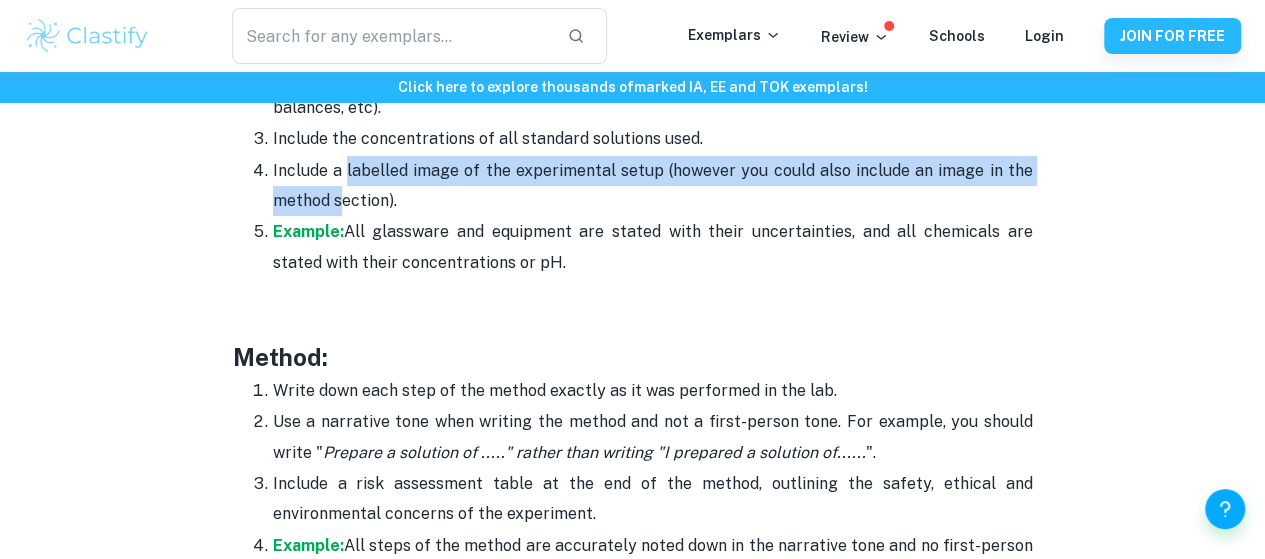 drag, startPoint x: 346, startPoint y: 247, endPoint x: 344, endPoint y: 278, distance: 31.06445 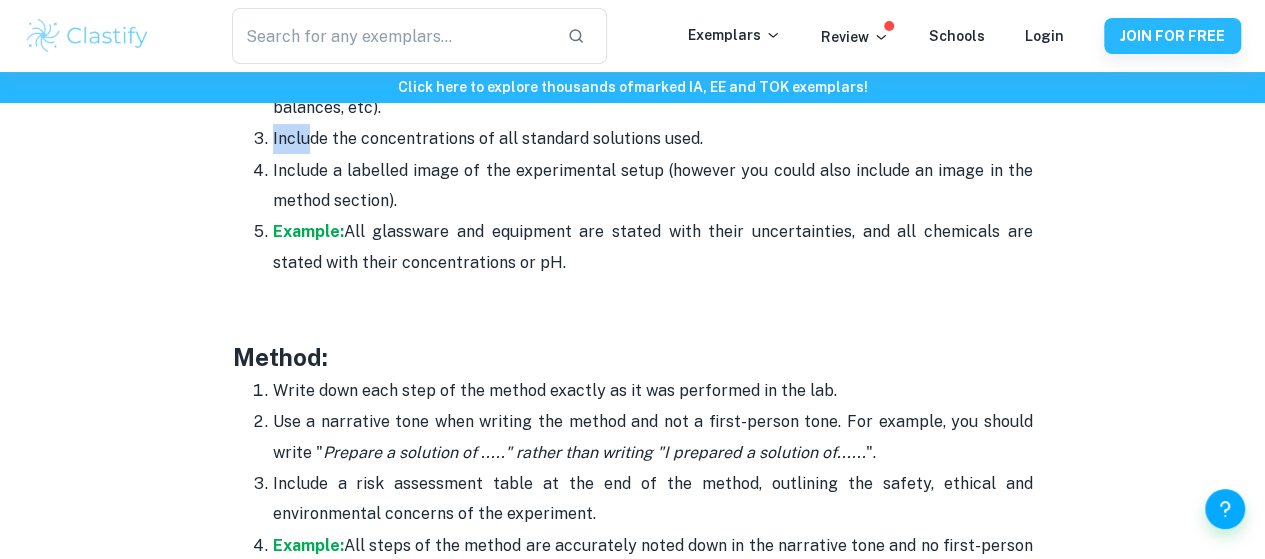 drag, startPoint x: 312, startPoint y: 216, endPoint x: 427, endPoint y: 203, distance: 115.73245 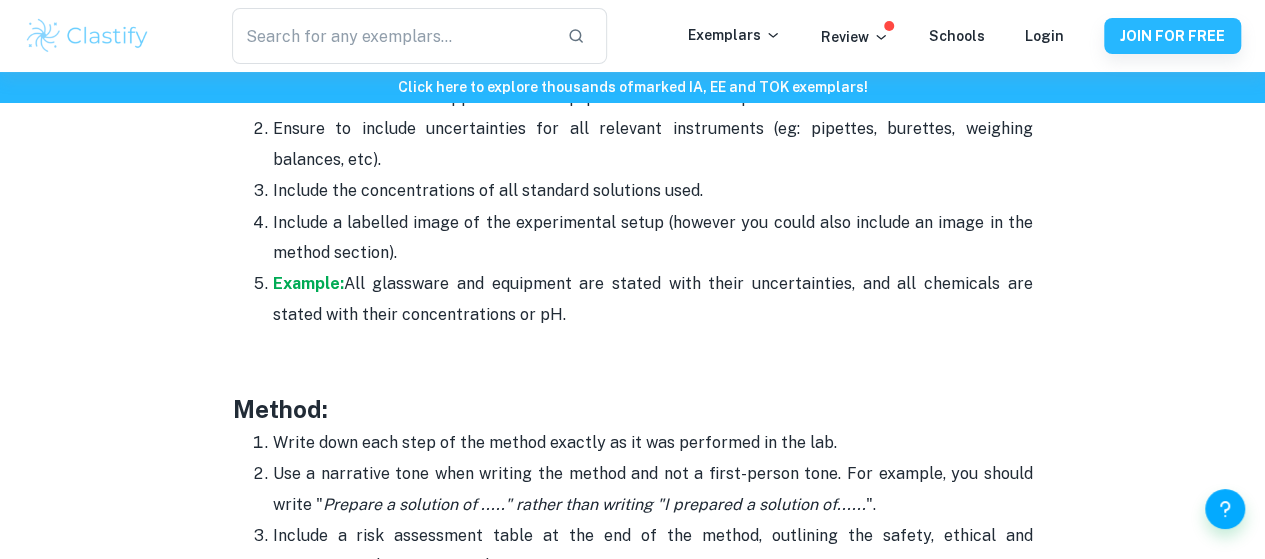 scroll, scrollTop: 3860, scrollLeft: 0, axis: vertical 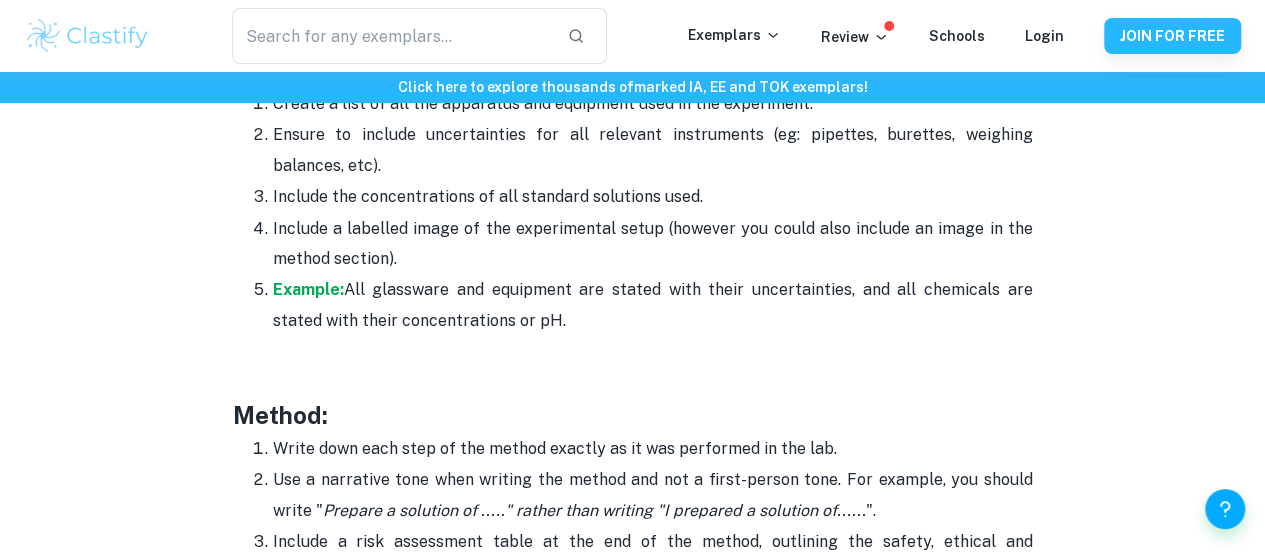 drag, startPoint x: 427, startPoint y: 203, endPoint x: 427, endPoint y: 223, distance: 20 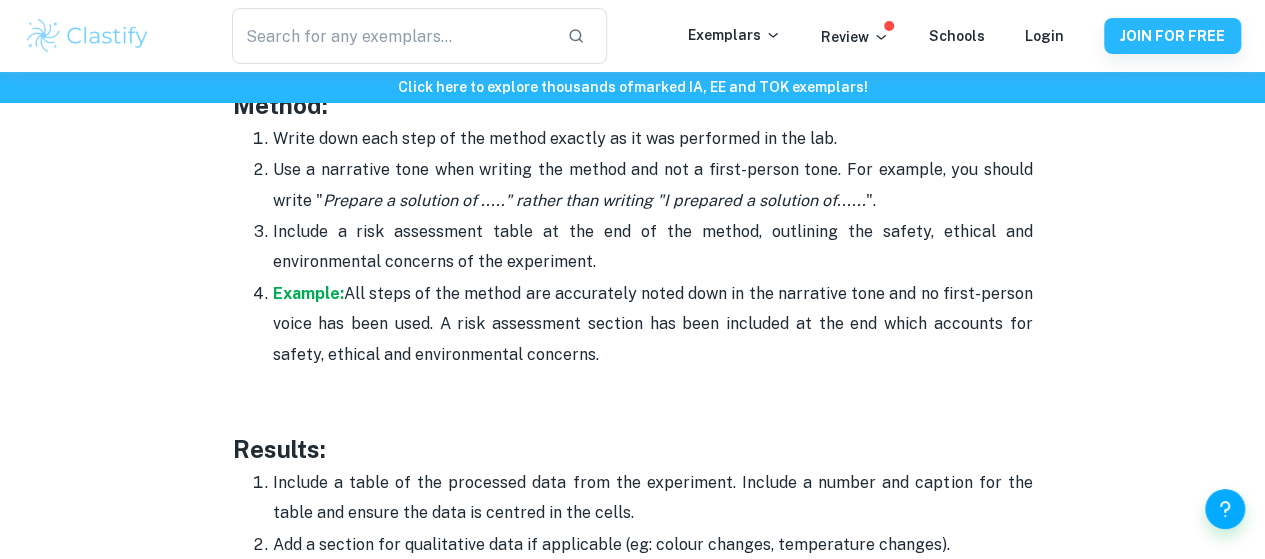 scroll, scrollTop: 4171, scrollLeft: 0, axis: vertical 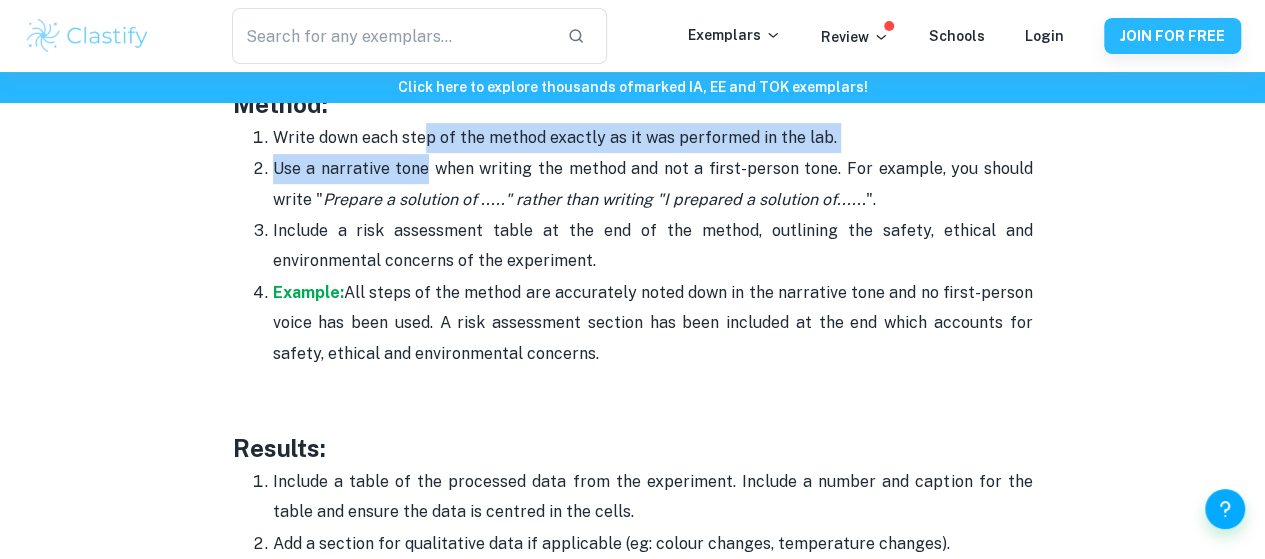drag, startPoint x: 427, startPoint y: 223, endPoint x: 428, endPoint y: 264, distance: 41.01219 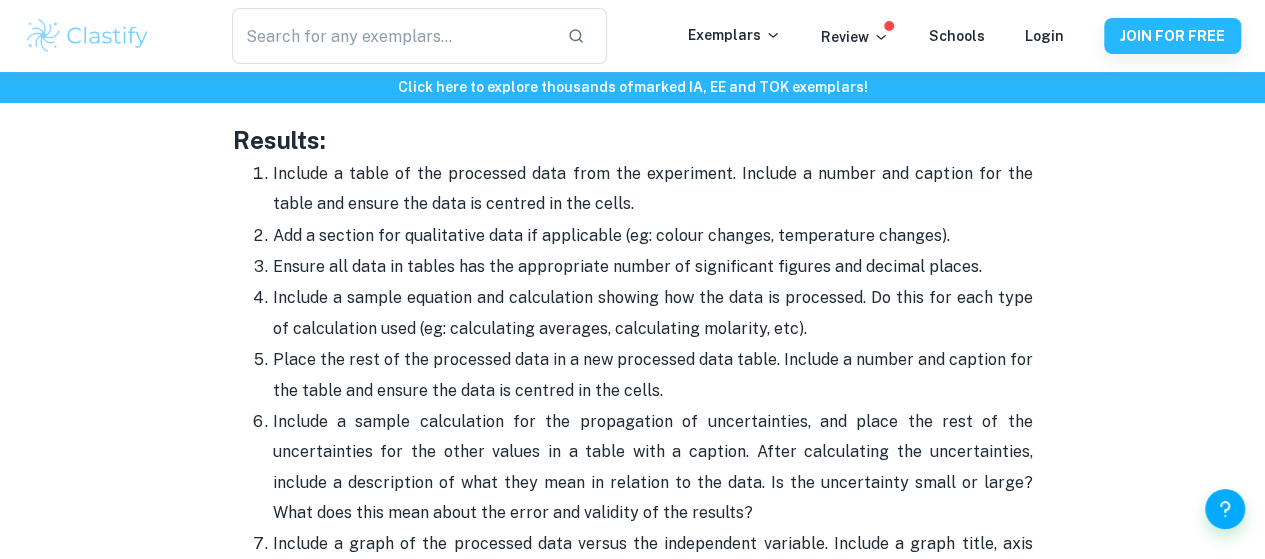 scroll, scrollTop: 4487, scrollLeft: 0, axis: vertical 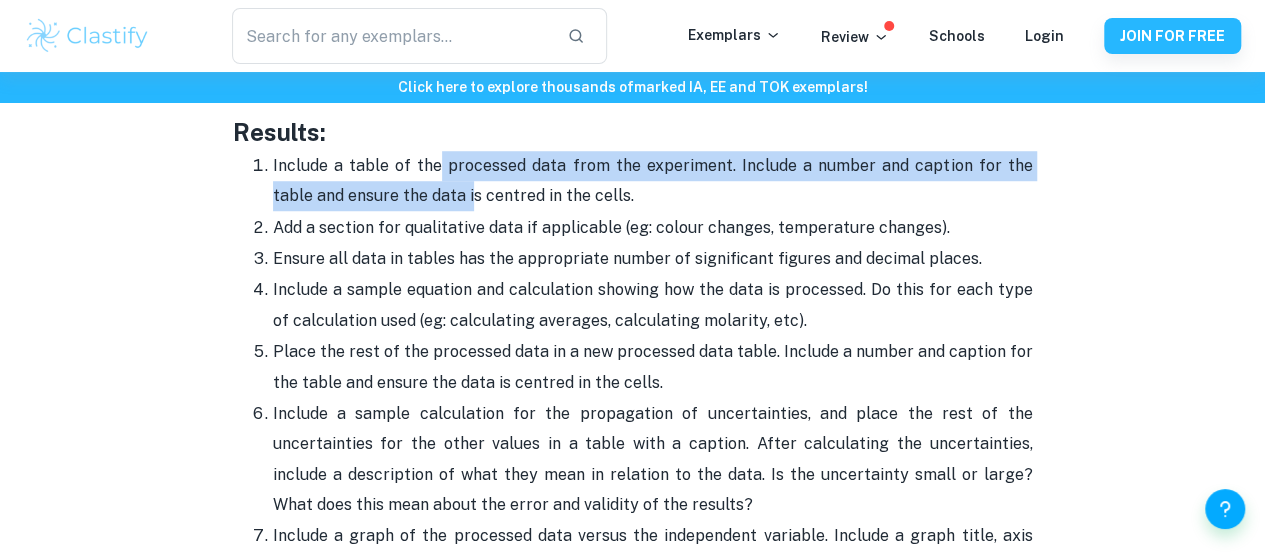 drag, startPoint x: 428, startPoint y: 264, endPoint x: 428, endPoint y: 295, distance: 31 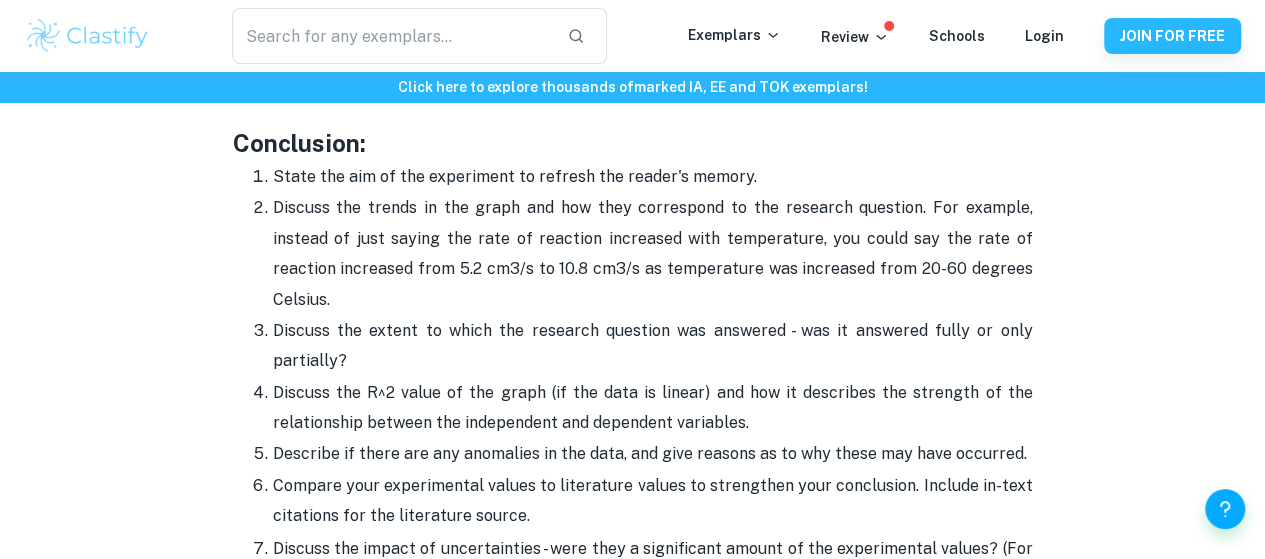 scroll, scrollTop: 5162, scrollLeft: 0, axis: vertical 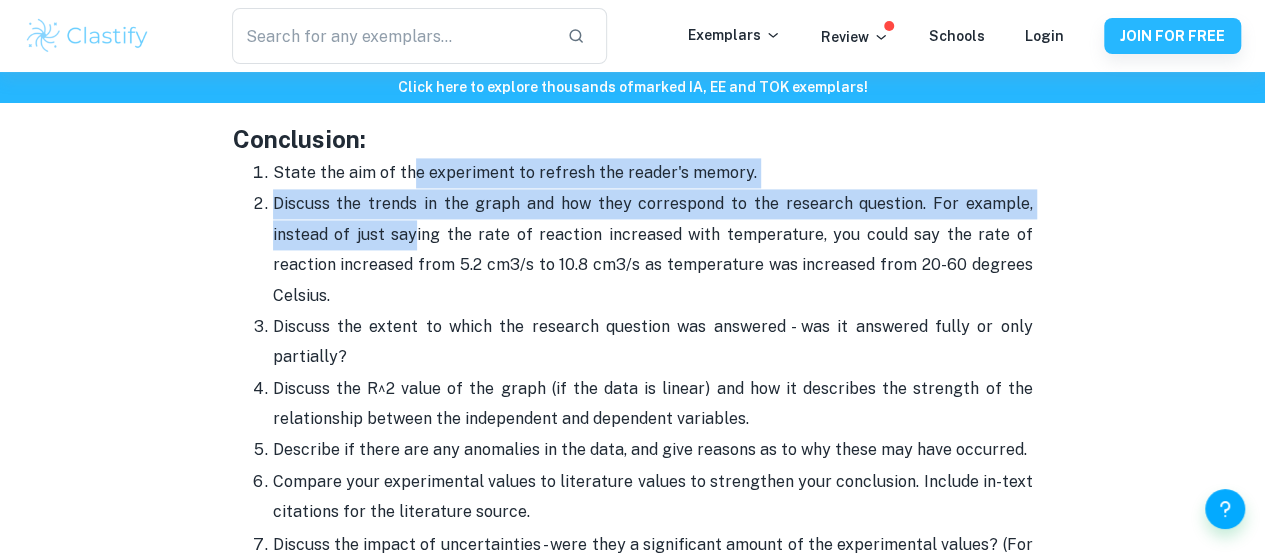 drag, startPoint x: 406, startPoint y: 235, endPoint x: 414, endPoint y: 301, distance: 66.48308 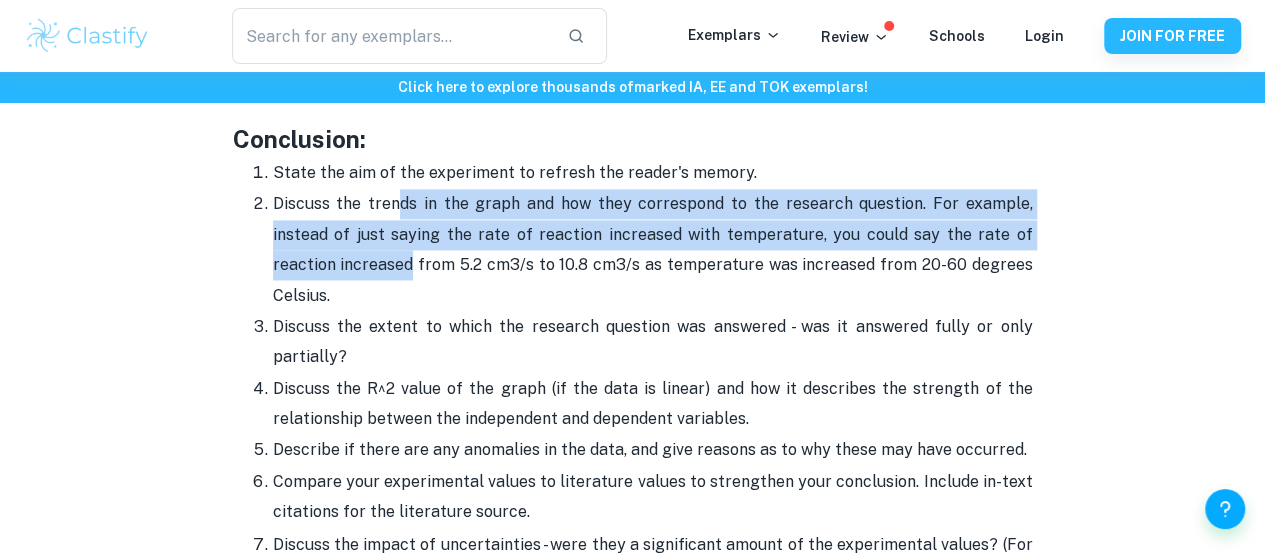 drag, startPoint x: 410, startPoint y: 316, endPoint x: 399, endPoint y: 277, distance: 40.5216 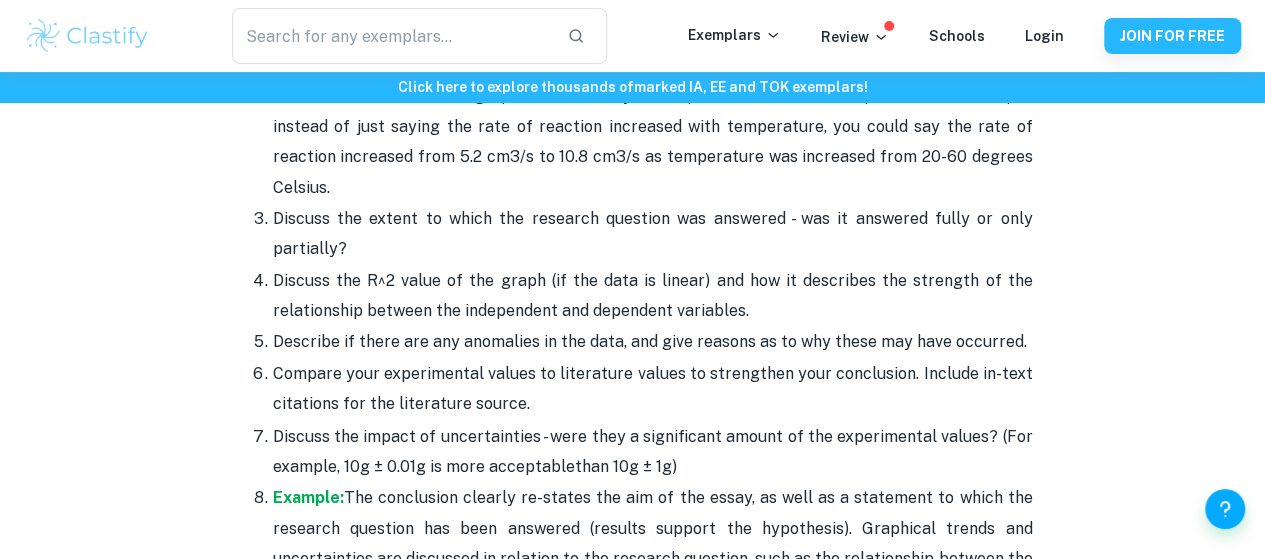 scroll, scrollTop: 5272, scrollLeft: 0, axis: vertical 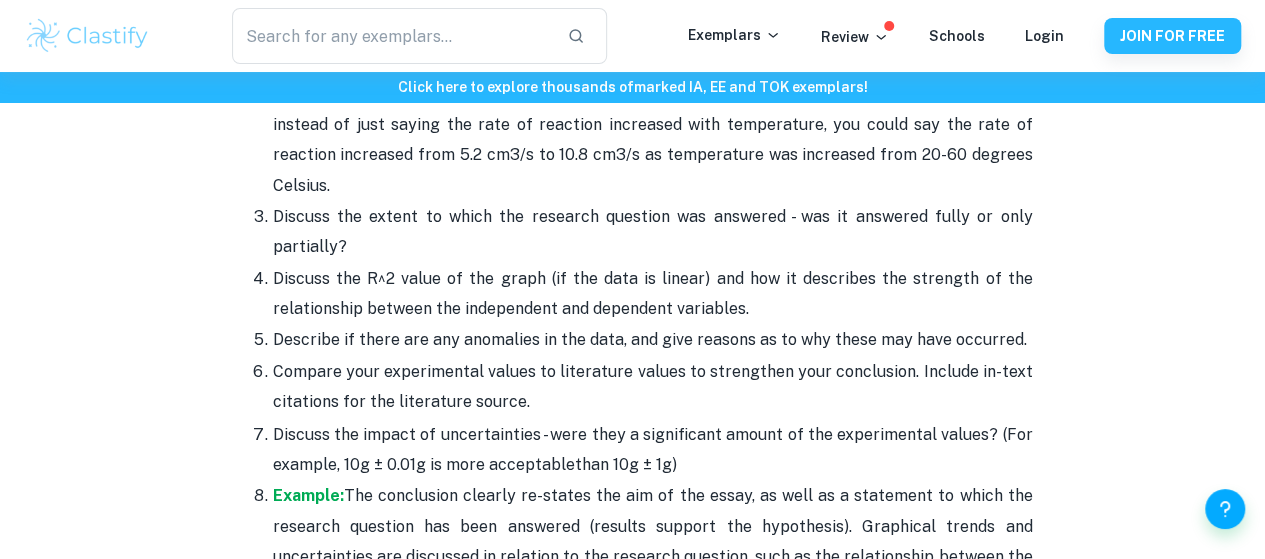 drag, startPoint x: 399, startPoint y: 277, endPoint x: 392, endPoint y: 301, distance: 25 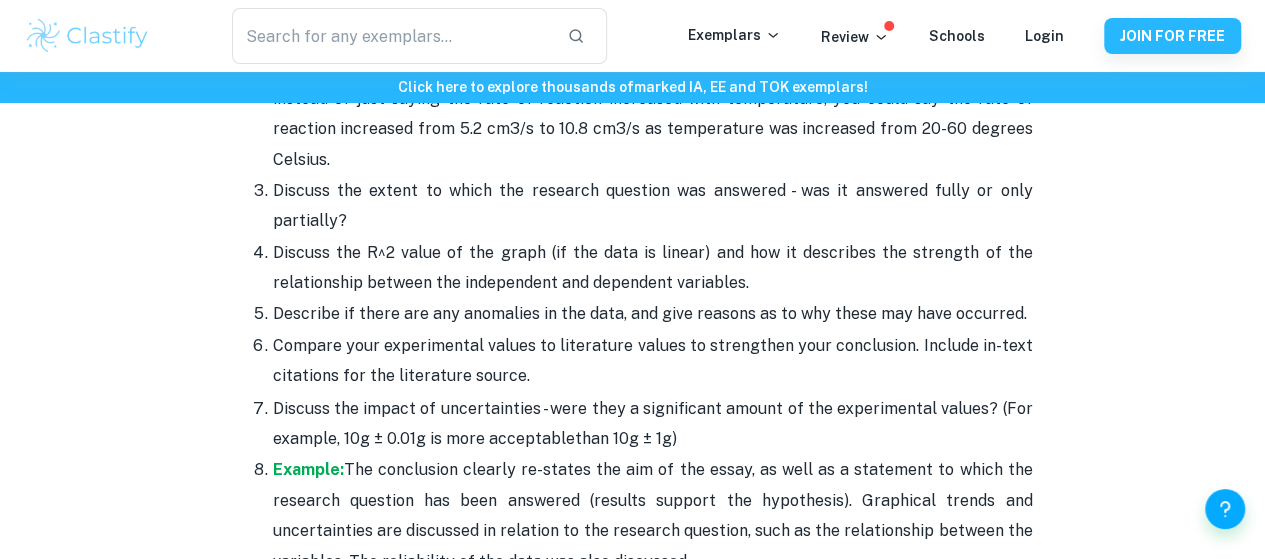 scroll, scrollTop: 5300, scrollLeft: 0, axis: vertical 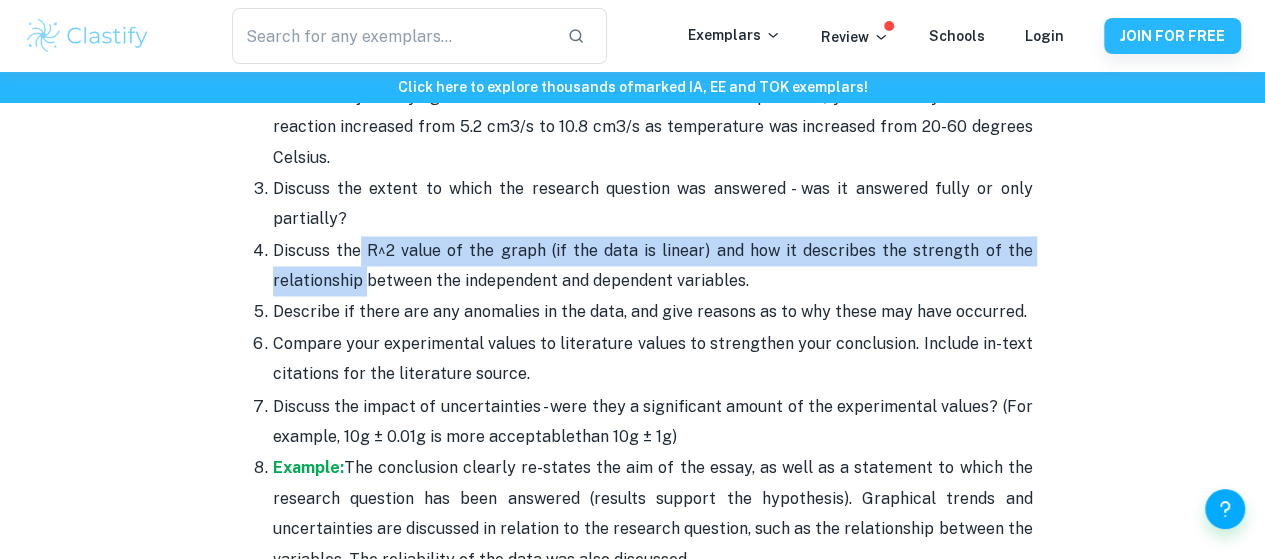 drag, startPoint x: 359, startPoint y: 315, endPoint x: 364, endPoint y: 342, distance: 27.45906 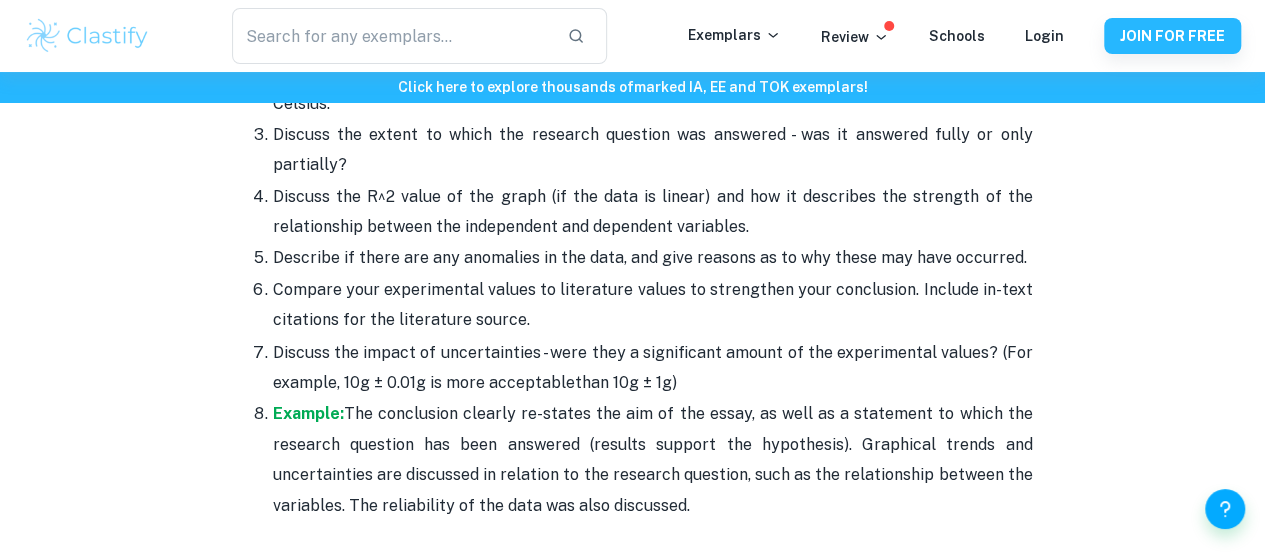scroll, scrollTop: 5358, scrollLeft: 0, axis: vertical 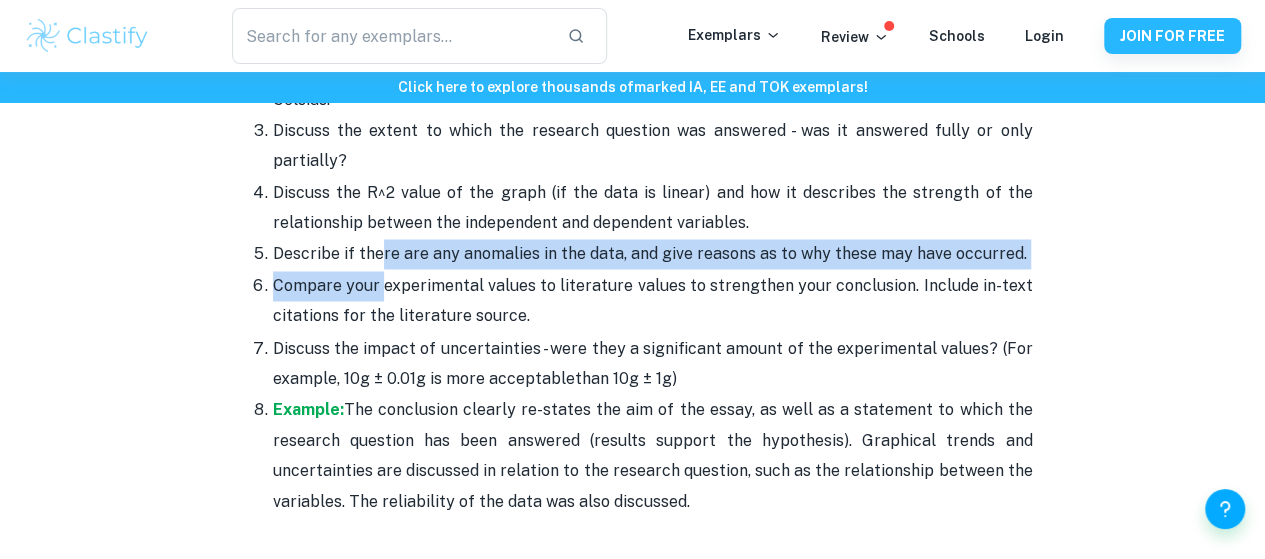 drag, startPoint x: 381, startPoint y: 337, endPoint x: 378, endPoint y: 318, distance: 19.235384 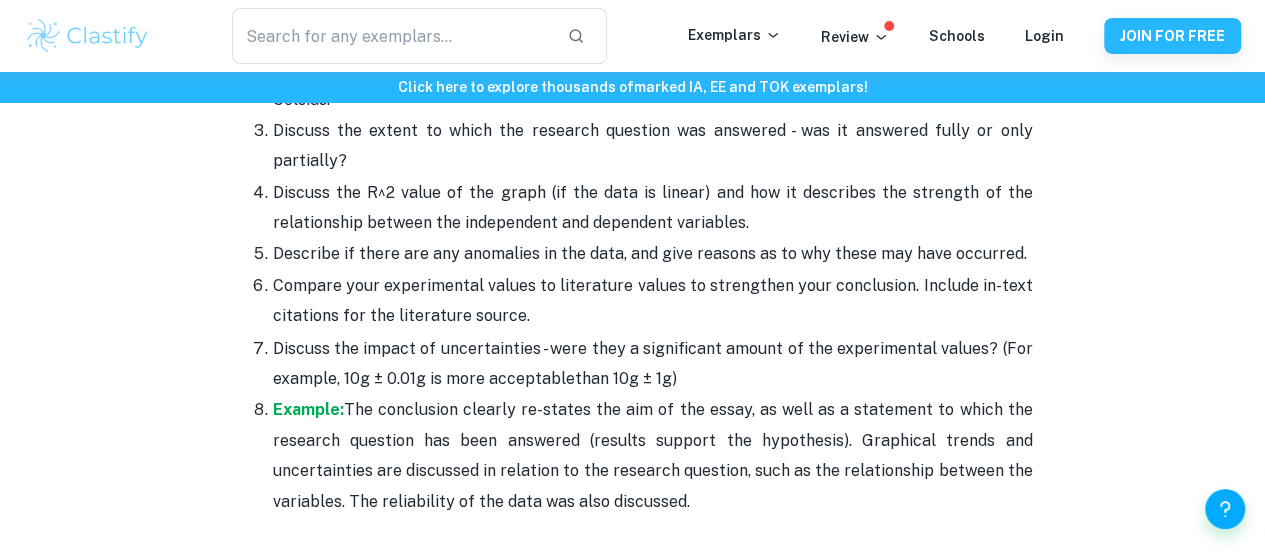 scroll, scrollTop: 5360, scrollLeft: 0, axis: vertical 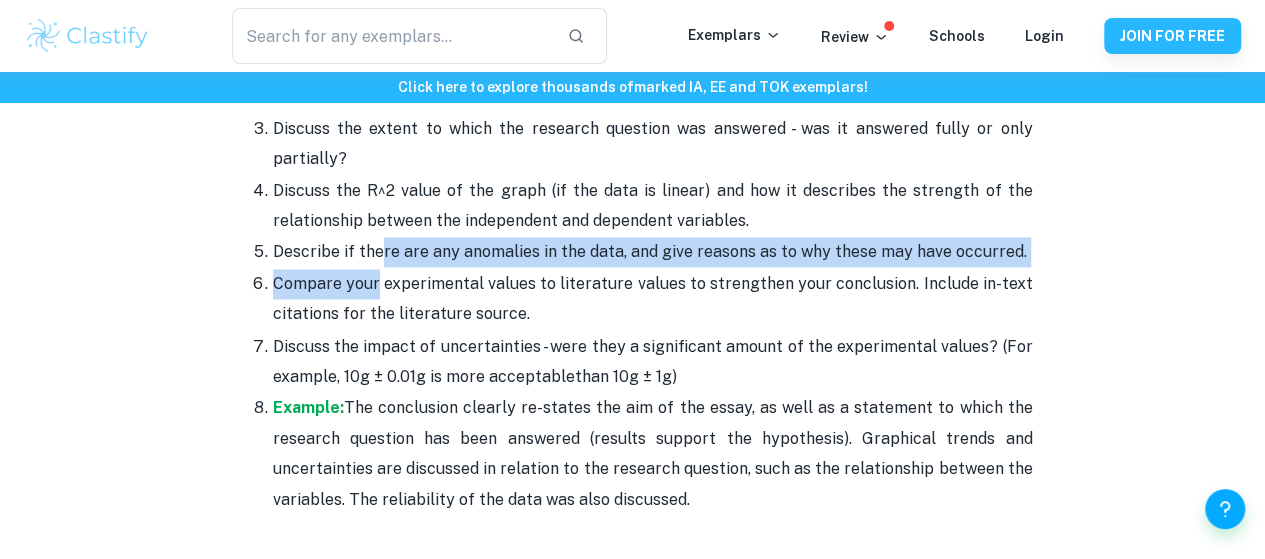 drag, startPoint x: 378, startPoint y: 318, endPoint x: 379, endPoint y: 336, distance: 18.027756 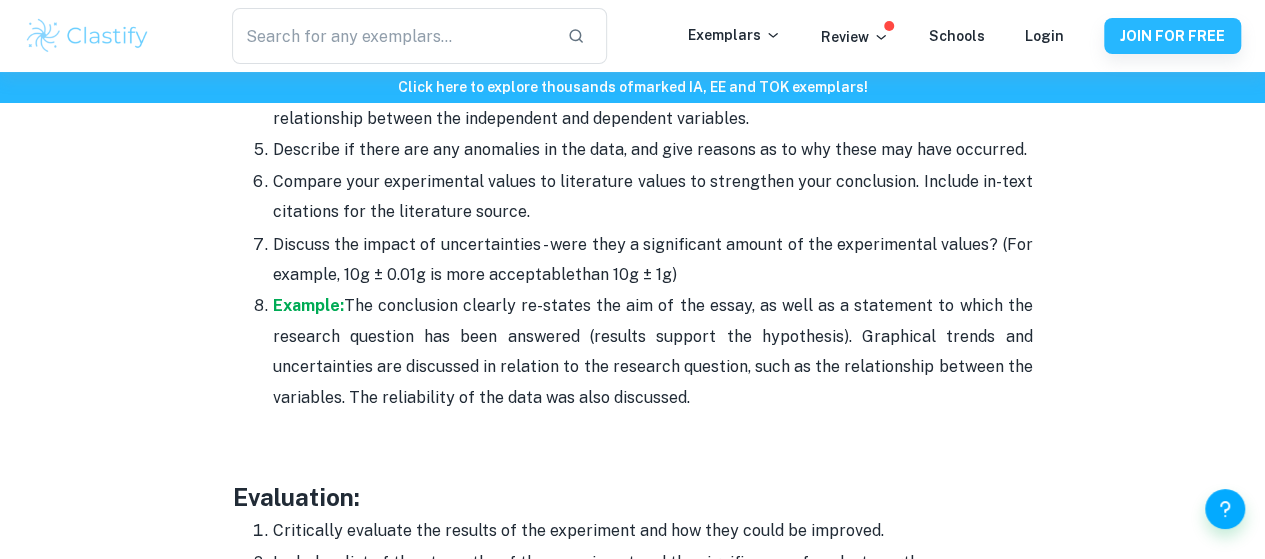 scroll, scrollTop: 5463, scrollLeft: 0, axis: vertical 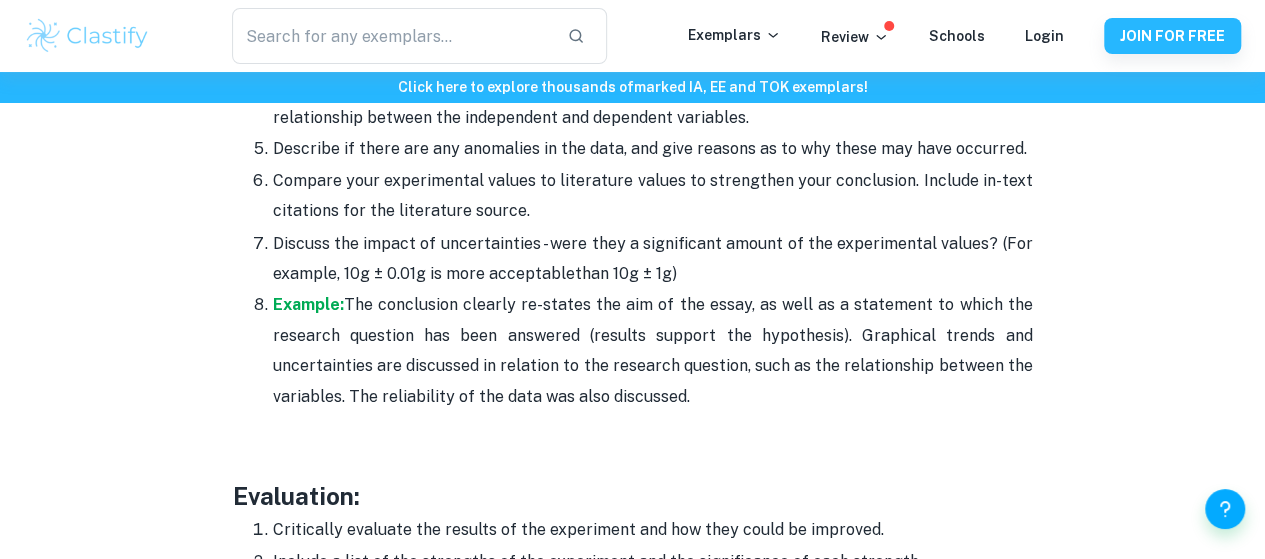 drag, startPoint x: 380, startPoint y: 257, endPoint x: 382, endPoint y: 275, distance: 18.110771 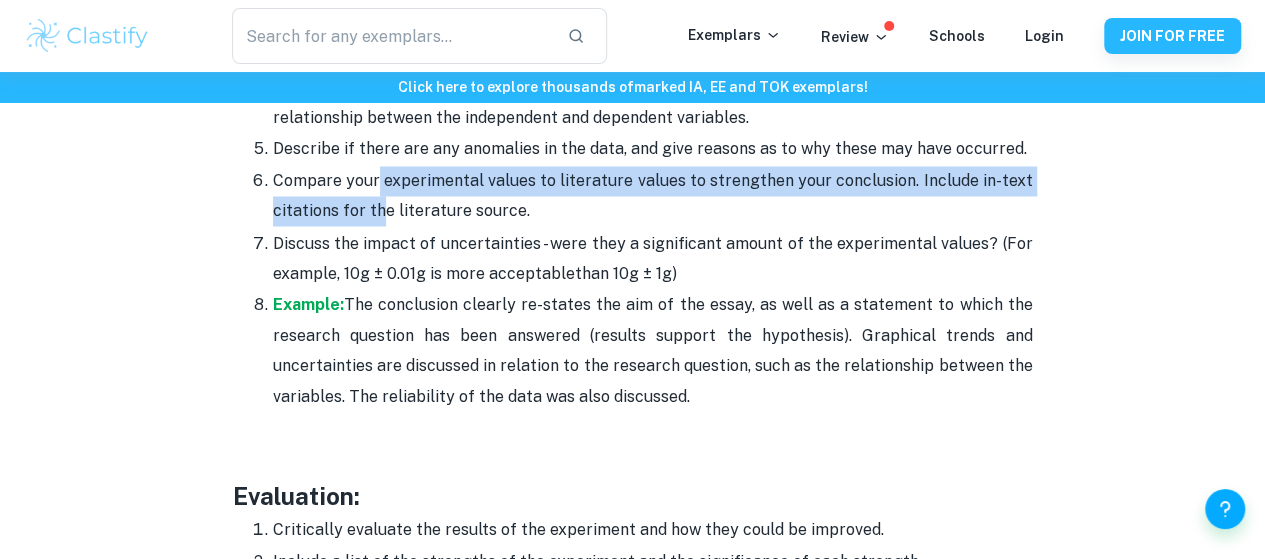 drag, startPoint x: 382, startPoint y: 280, endPoint x: 379, endPoint y: 248, distance: 32.140316 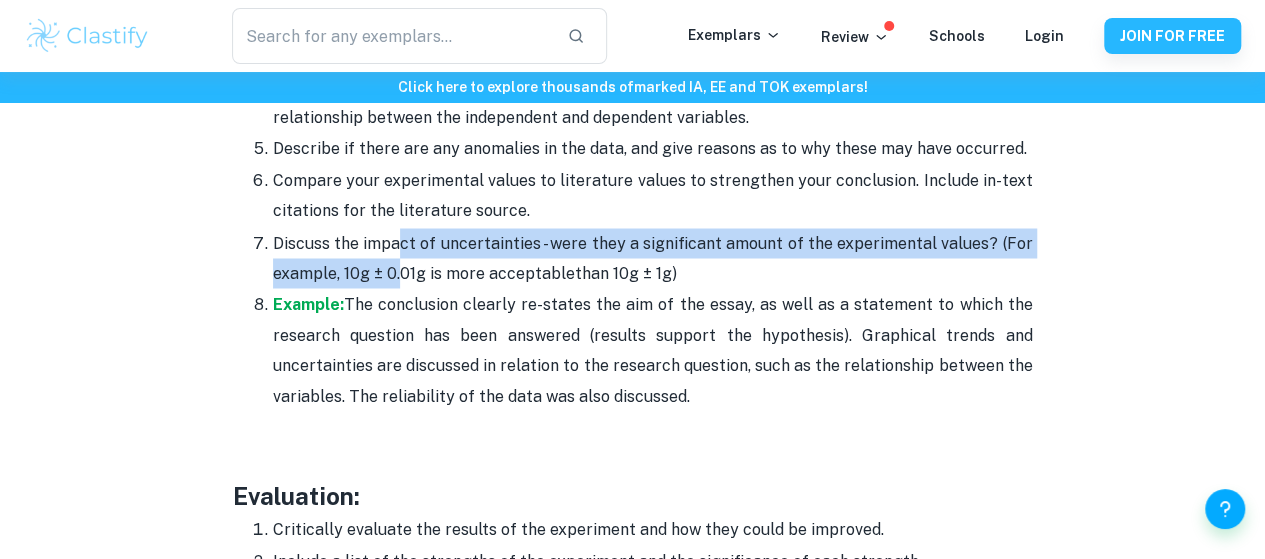 drag, startPoint x: 403, startPoint y: 309, endPoint x: 404, endPoint y: 325, distance: 16.03122 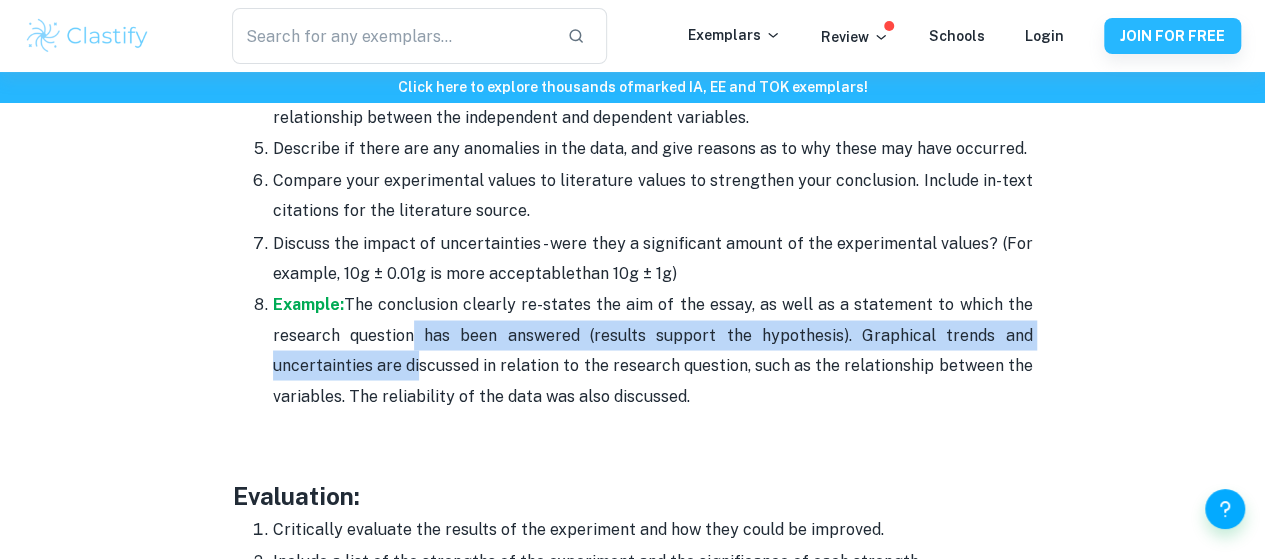 drag, startPoint x: 407, startPoint y: 388, endPoint x: 410, endPoint y: 423, distance: 35.128338 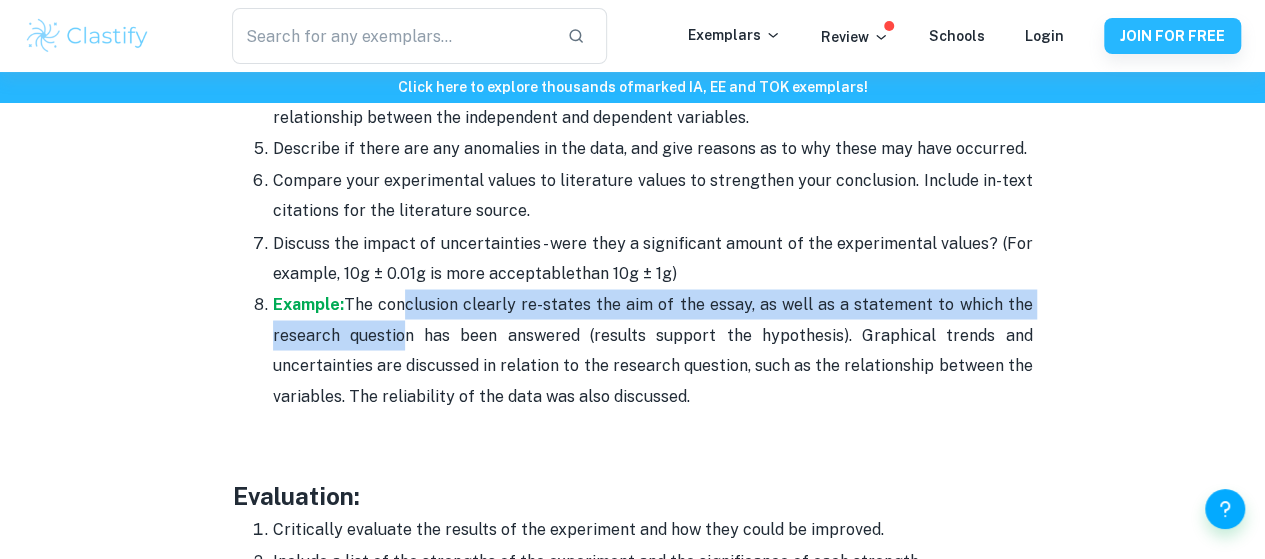drag, startPoint x: 398, startPoint y: 376, endPoint x: 398, endPoint y: 405, distance: 29 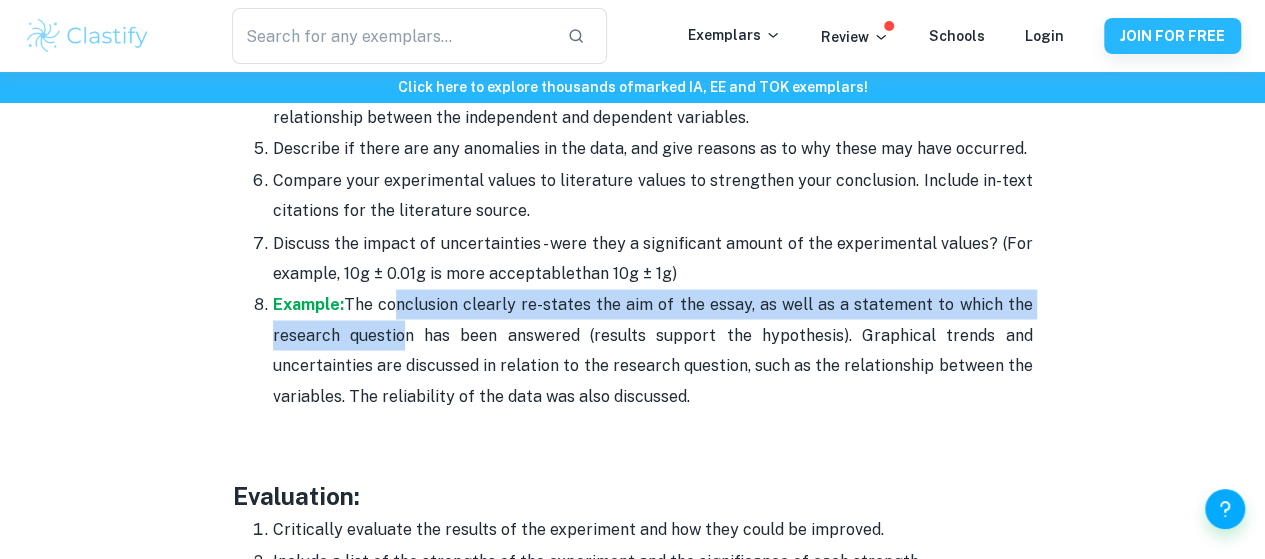 drag, startPoint x: 390, startPoint y: 369, endPoint x: 393, endPoint y: 409, distance: 40.112343 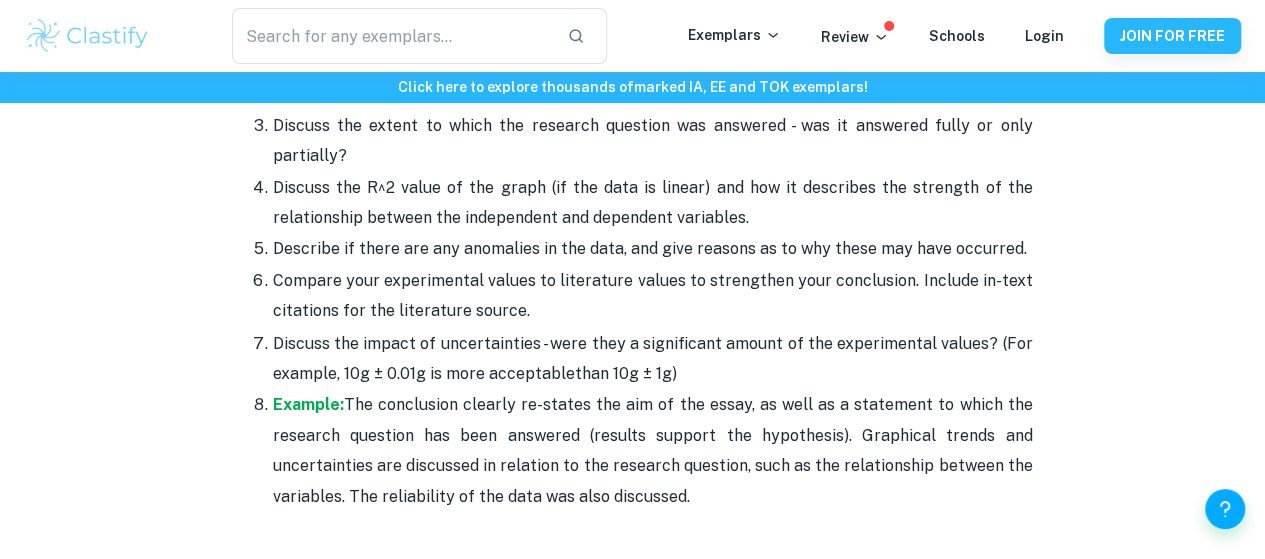 scroll, scrollTop: 5359, scrollLeft: 0, axis: vertical 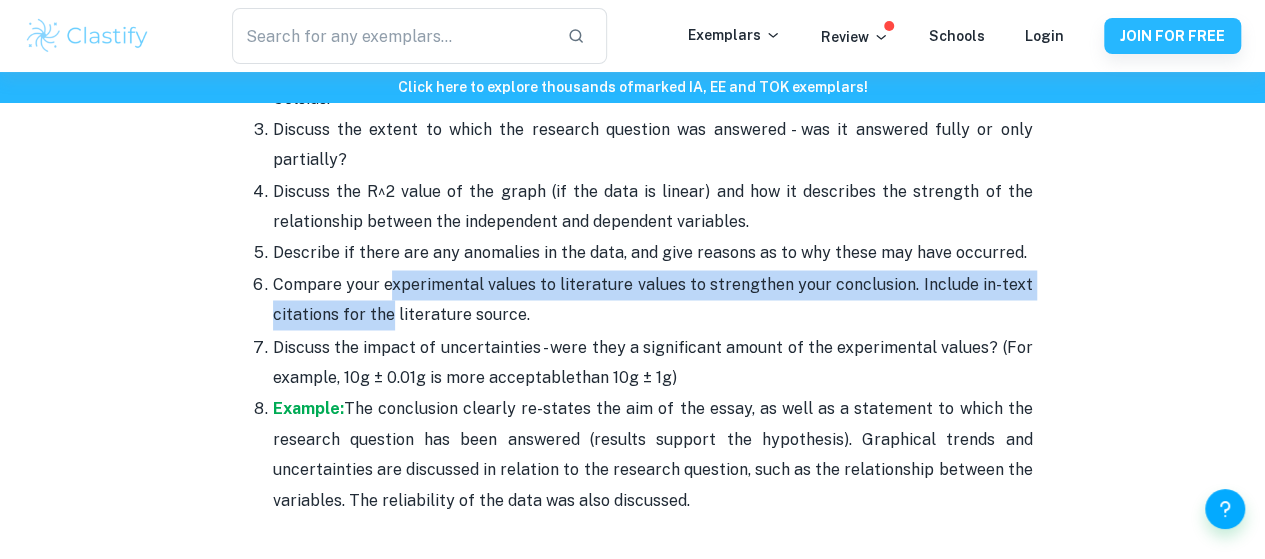 drag, startPoint x: 391, startPoint y: 368, endPoint x: 390, endPoint y: 347, distance: 21.023796 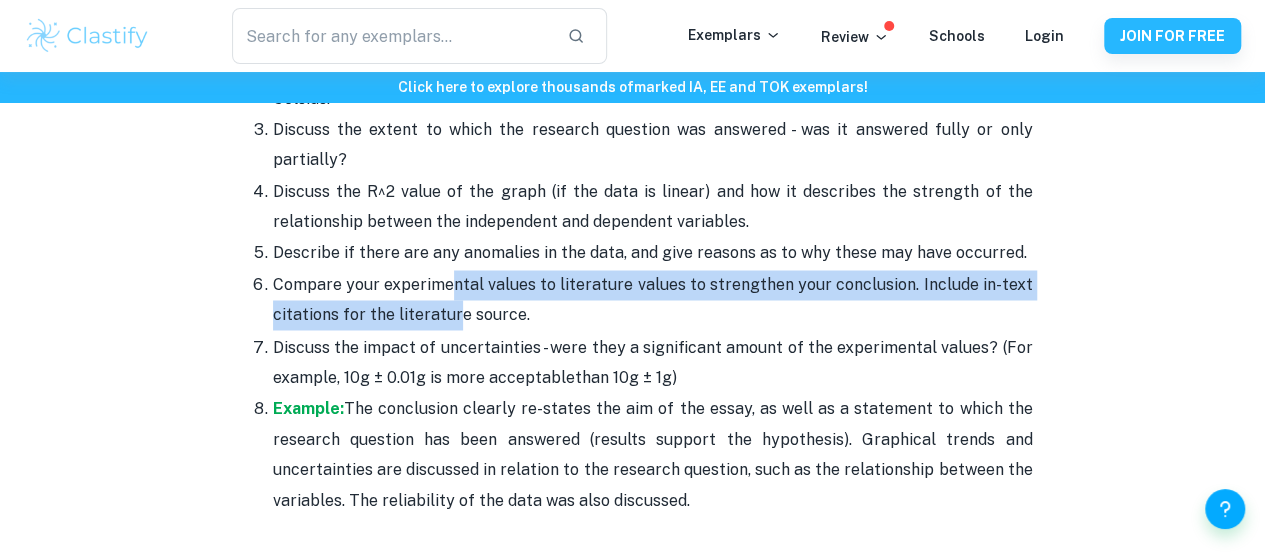 drag, startPoint x: 454, startPoint y: 342, endPoint x: 454, endPoint y: 367, distance: 25 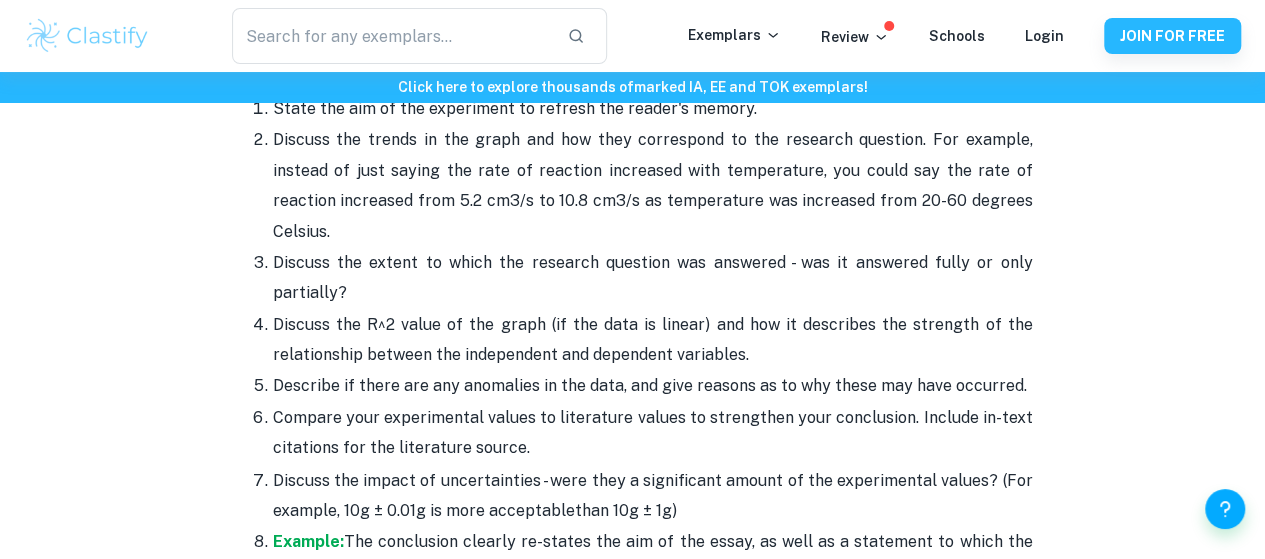 scroll, scrollTop: 5225, scrollLeft: 0, axis: vertical 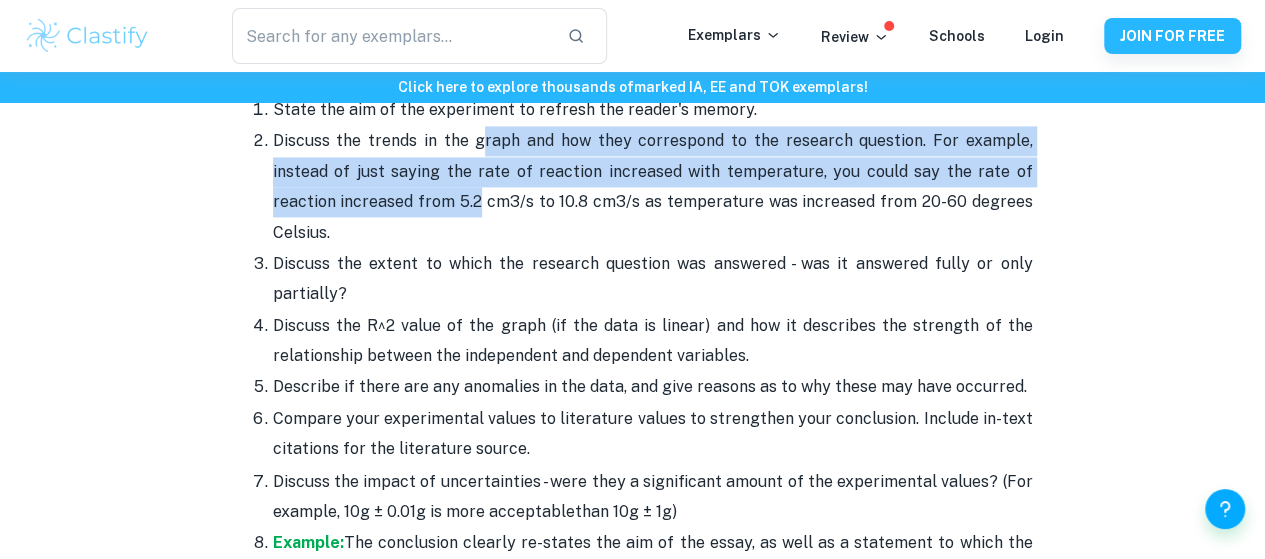 drag, startPoint x: 479, startPoint y: 247, endPoint x: 489, endPoint y: 198, distance: 50.01 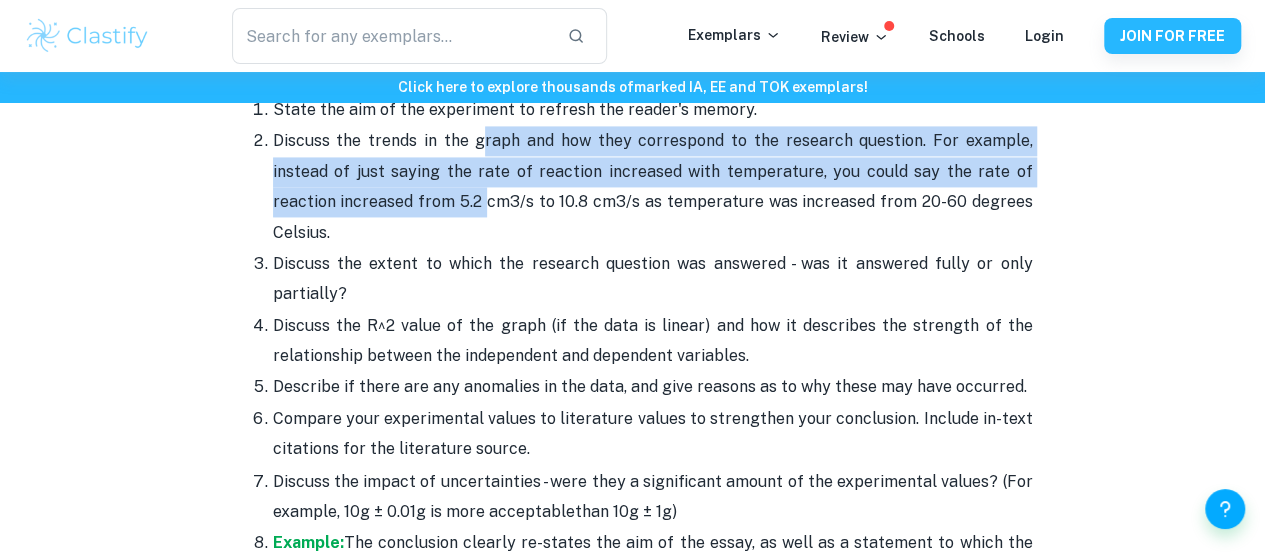 drag, startPoint x: 489, startPoint y: 198, endPoint x: 491, endPoint y: 269, distance: 71.02816 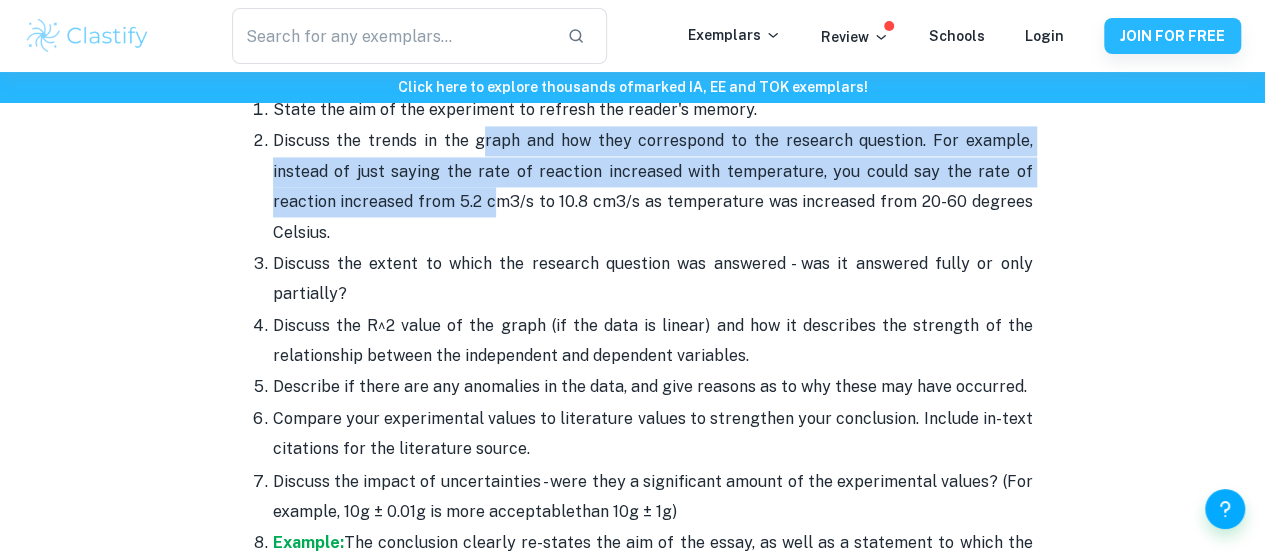 click on "Discuss the trends in the graph and how they correspond to the research question. For example, instead of just saying the rate of reaction increased with temperature, you could say the rate of reaction increased from 5.2 cm3/s to 10.8 cm3/s as temperature was increased from 20-60 degrees Celsius." at bounding box center (653, 187) 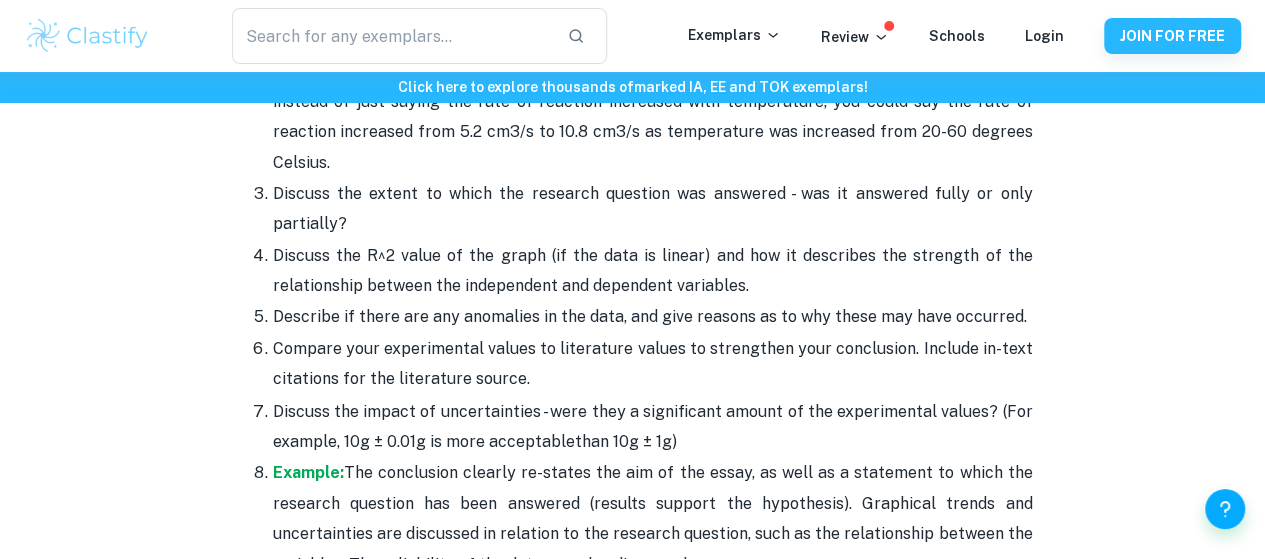 scroll, scrollTop: 5300, scrollLeft: 0, axis: vertical 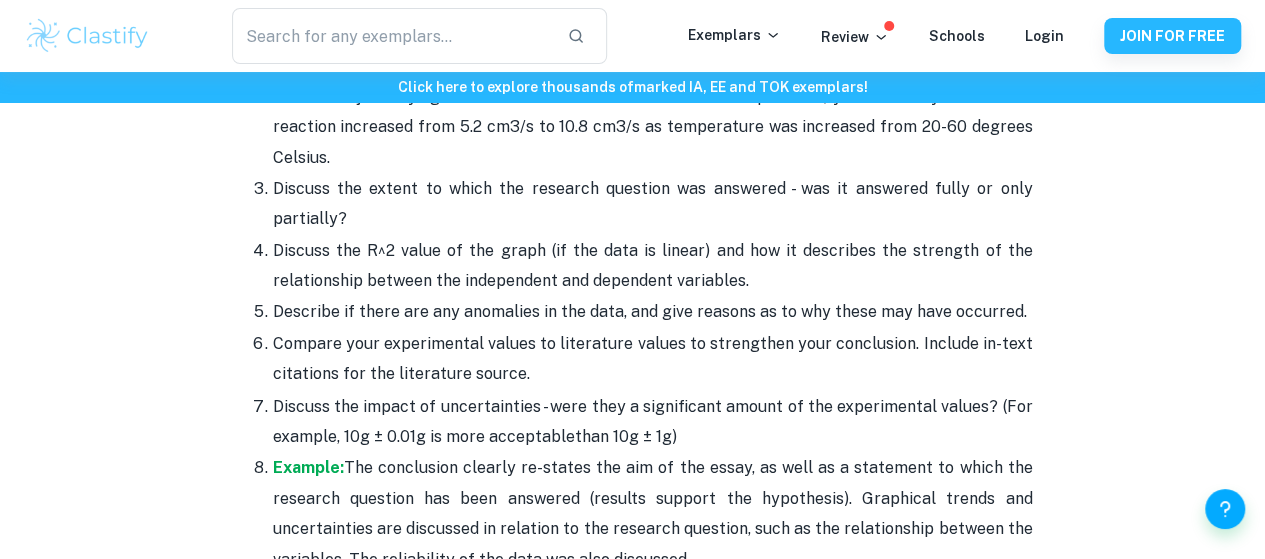 drag, startPoint x: 491, startPoint y: 269, endPoint x: 488, endPoint y: 325, distance: 56.0803 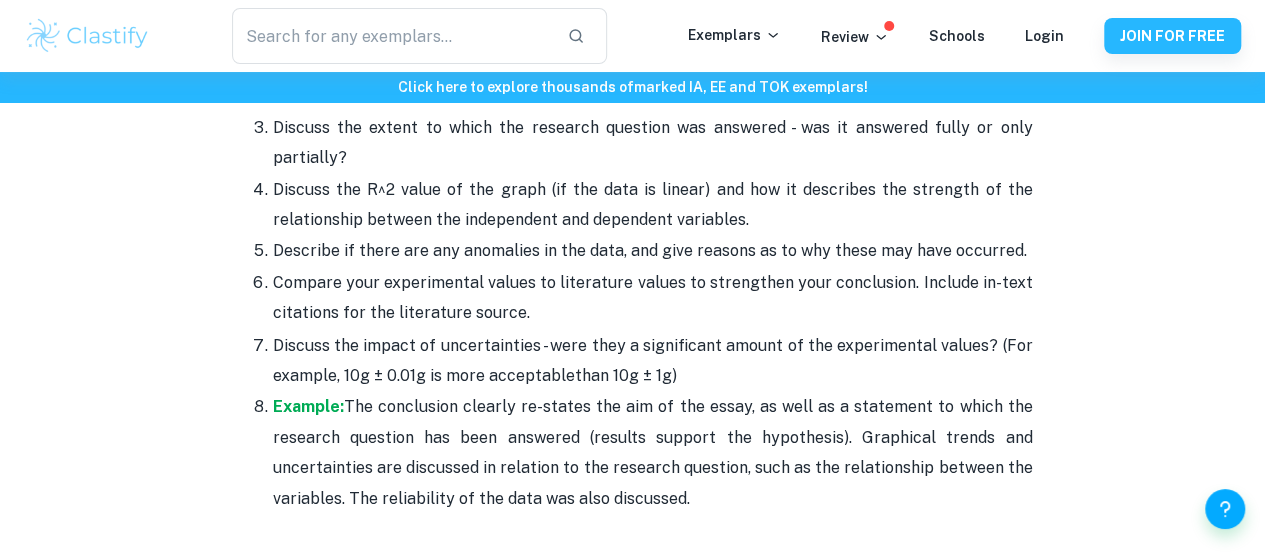 scroll, scrollTop: 5371, scrollLeft: 0, axis: vertical 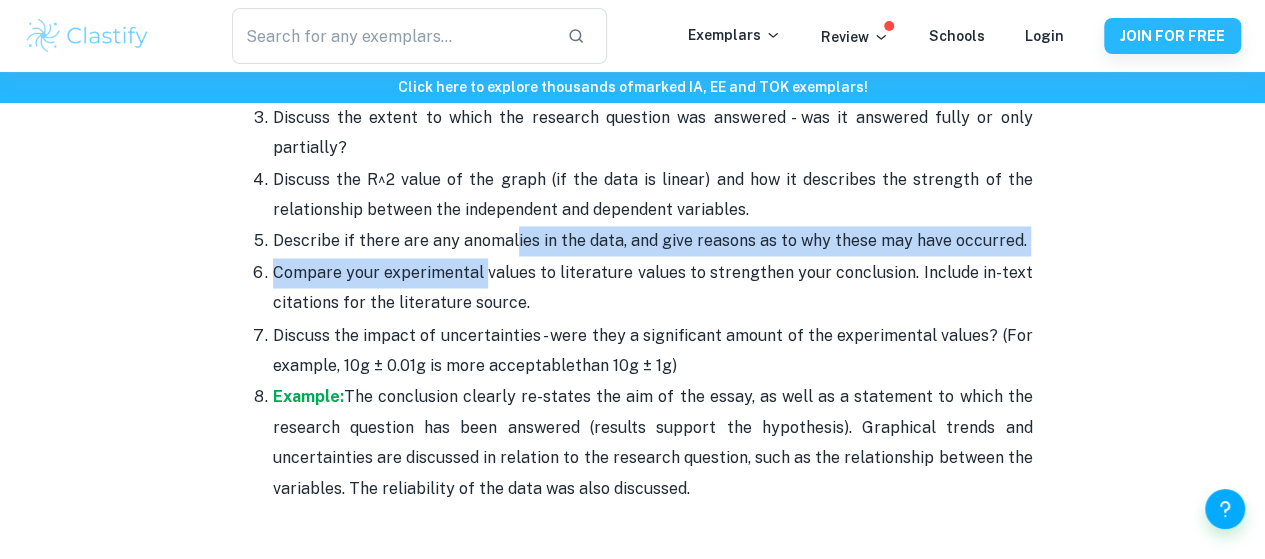 drag, startPoint x: 488, startPoint y: 325, endPoint x: 512, endPoint y: 300, distance: 34.655445 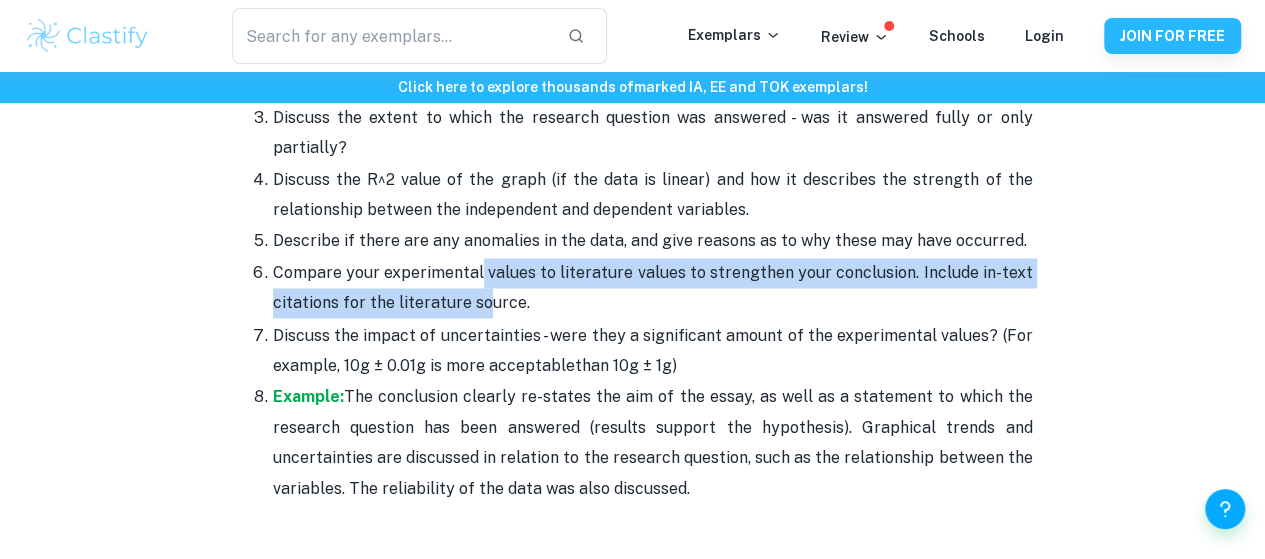 drag, startPoint x: 481, startPoint y: 325, endPoint x: 479, endPoint y: 361, distance: 36.05551 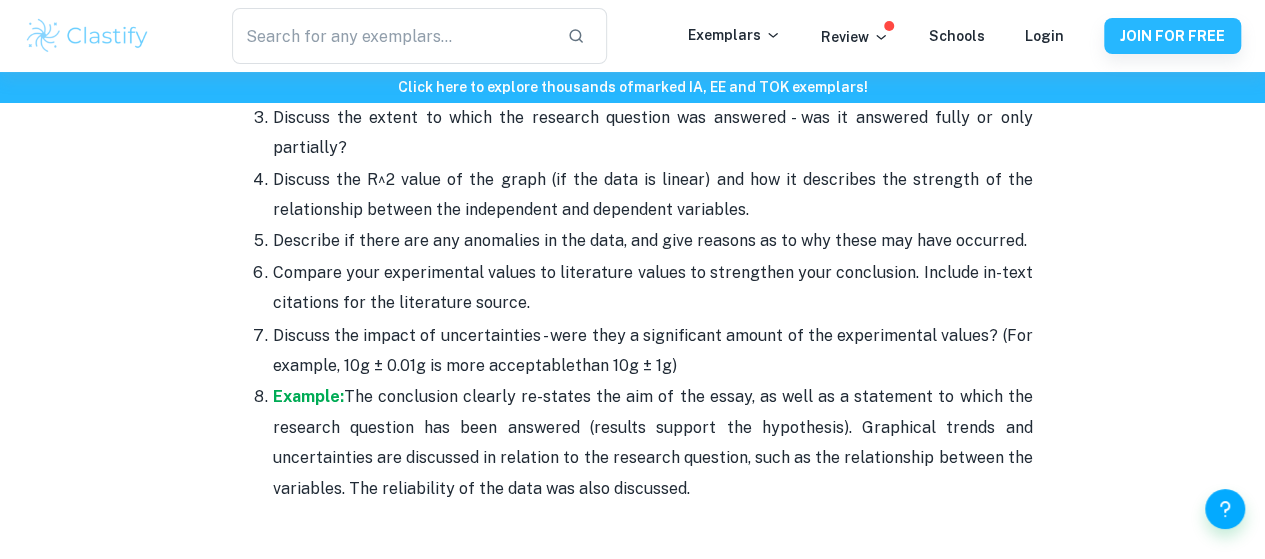 click on "Discuss the R^2 value of the graph (if the data is linear) and how it describes the strength of the relationship between the independent and dependent variables." at bounding box center (653, 195) 